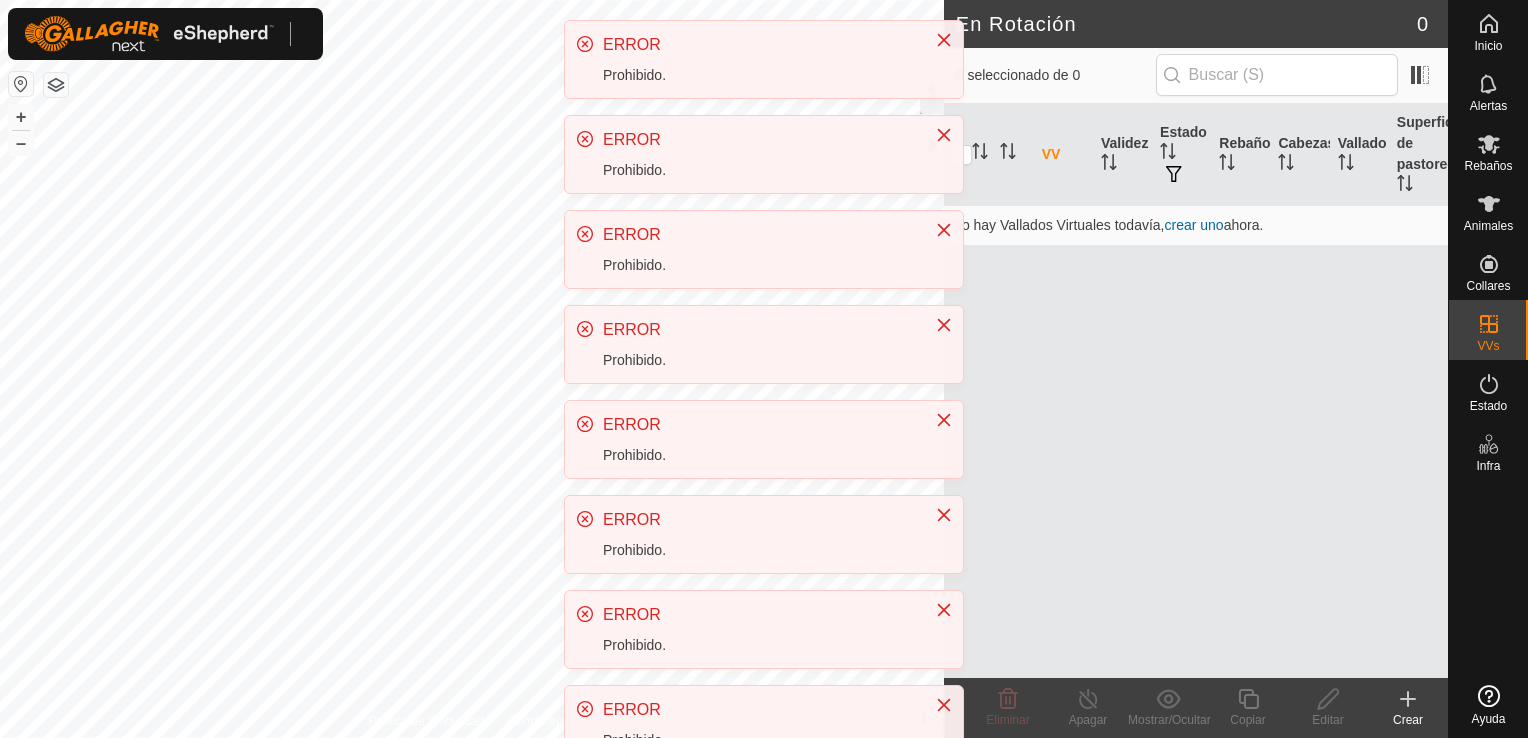 scroll, scrollTop: 0, scrollLeft: 0, axis: both 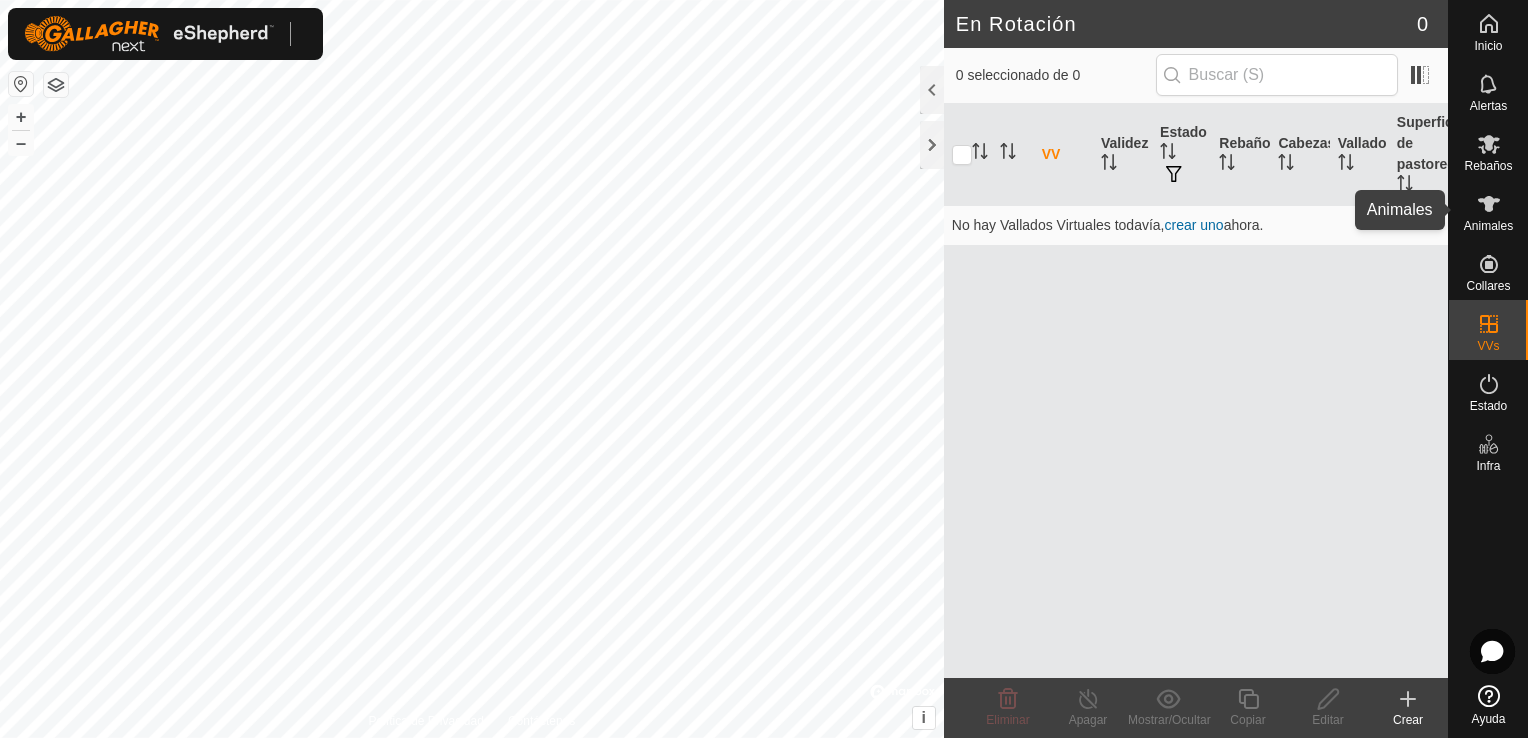 click 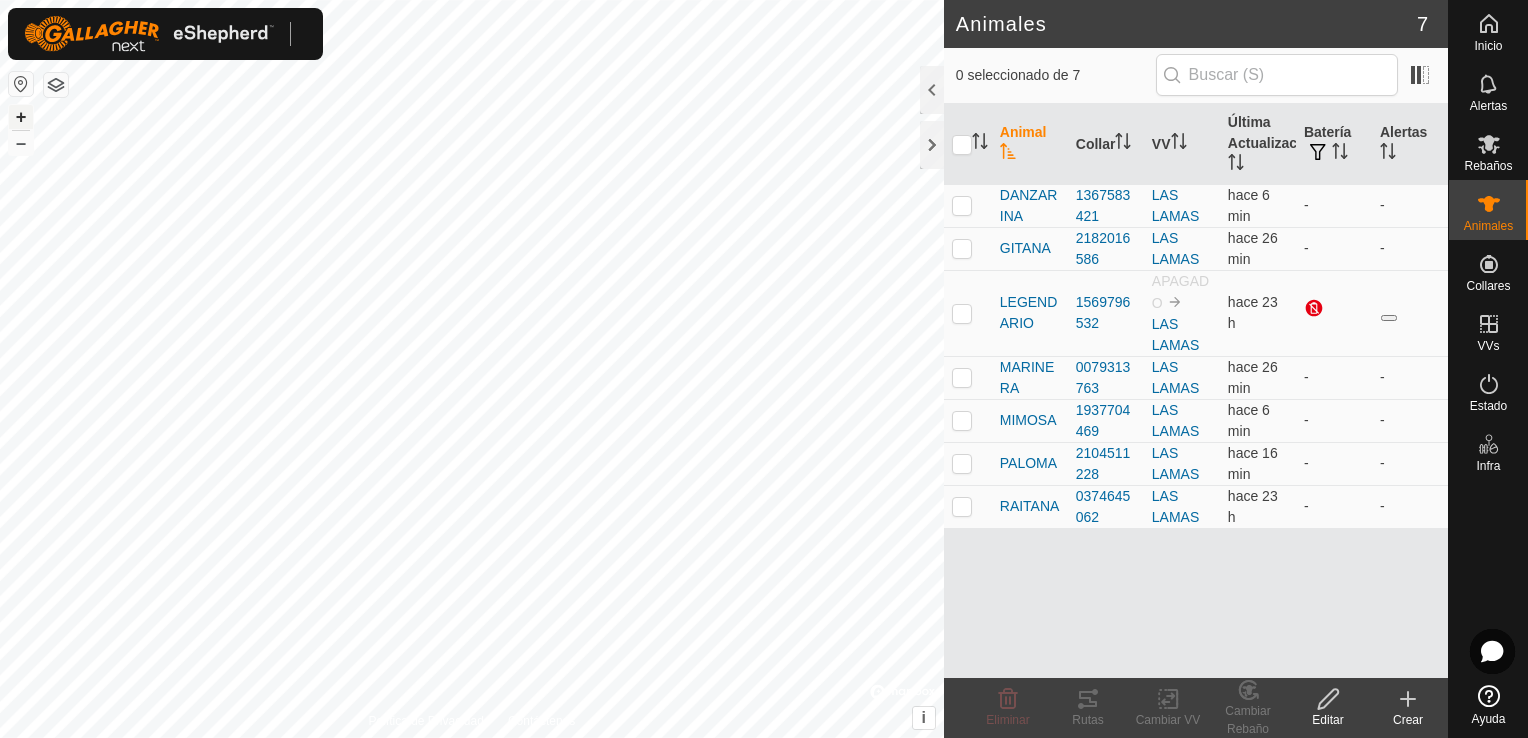 click on "+" at bounding box center [21, 117] 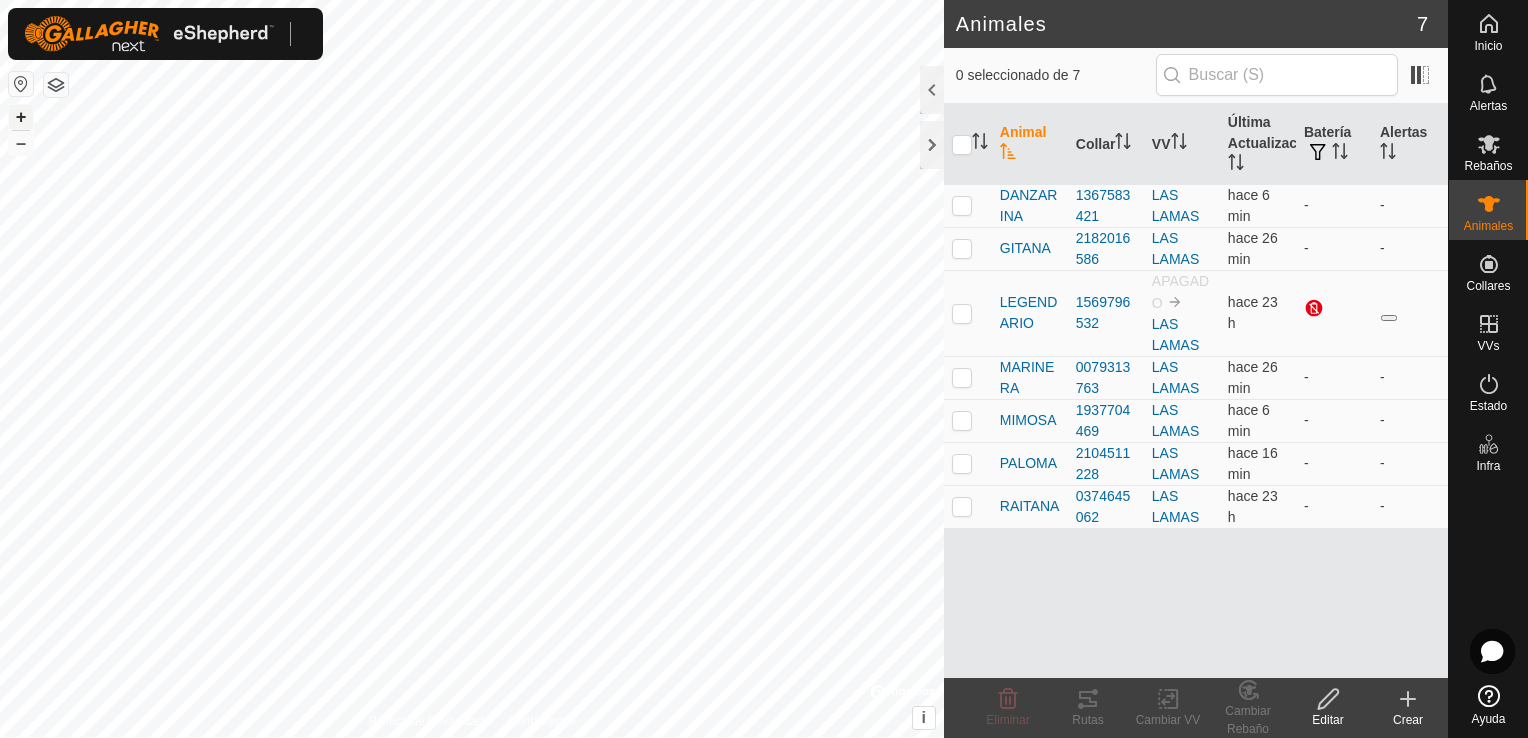 click on "+" at bounding box center [21, 117] 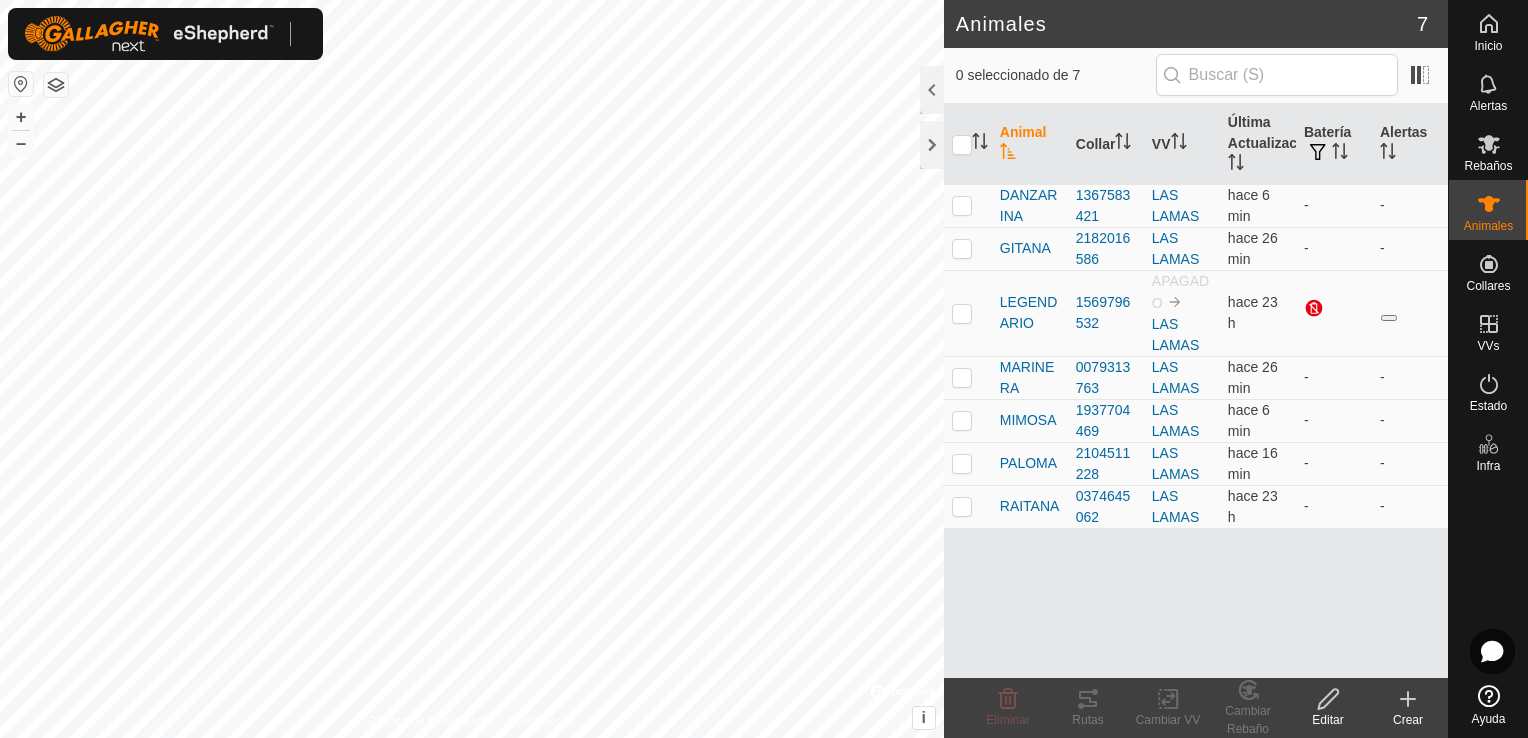 click on "Inicio Alertas Rebaños Animales Collares VVs Estado Infra Ayuda Animales 7  0 seleccionado de 7   Animal   Collar   VV   Última Actualización   Batería   Alertas   DANZARINA   [NUMBER]  [STREET]  hace 6 min -  -   GITANA   [NUMBER]  [STREET]  hace 26 min -  -   LEGENDARIO   [NUMBER]  APAGADO [STREET]  hace 23 h     MARINERA   [NUMBER]  [STREET]  hace 26 min -  -   MIMOSA   [NUMBER]  [STREET]  hace 6 min -  -   PALOMA   [NUMBER]  [STREET]  hace 16 min -  -   RAITANA   [NUMBER]  [STREET]  hace 23 h -  -  Eliminar  Rutas   Cambiar VV   Cambiar Rebaño   Editar   Crear  Política de Privacidad Contáctenos + – ⇧ i ©  Mapbox , ©  OpenStreetMap ,  Improve this map" at bounding box center (764, 369) 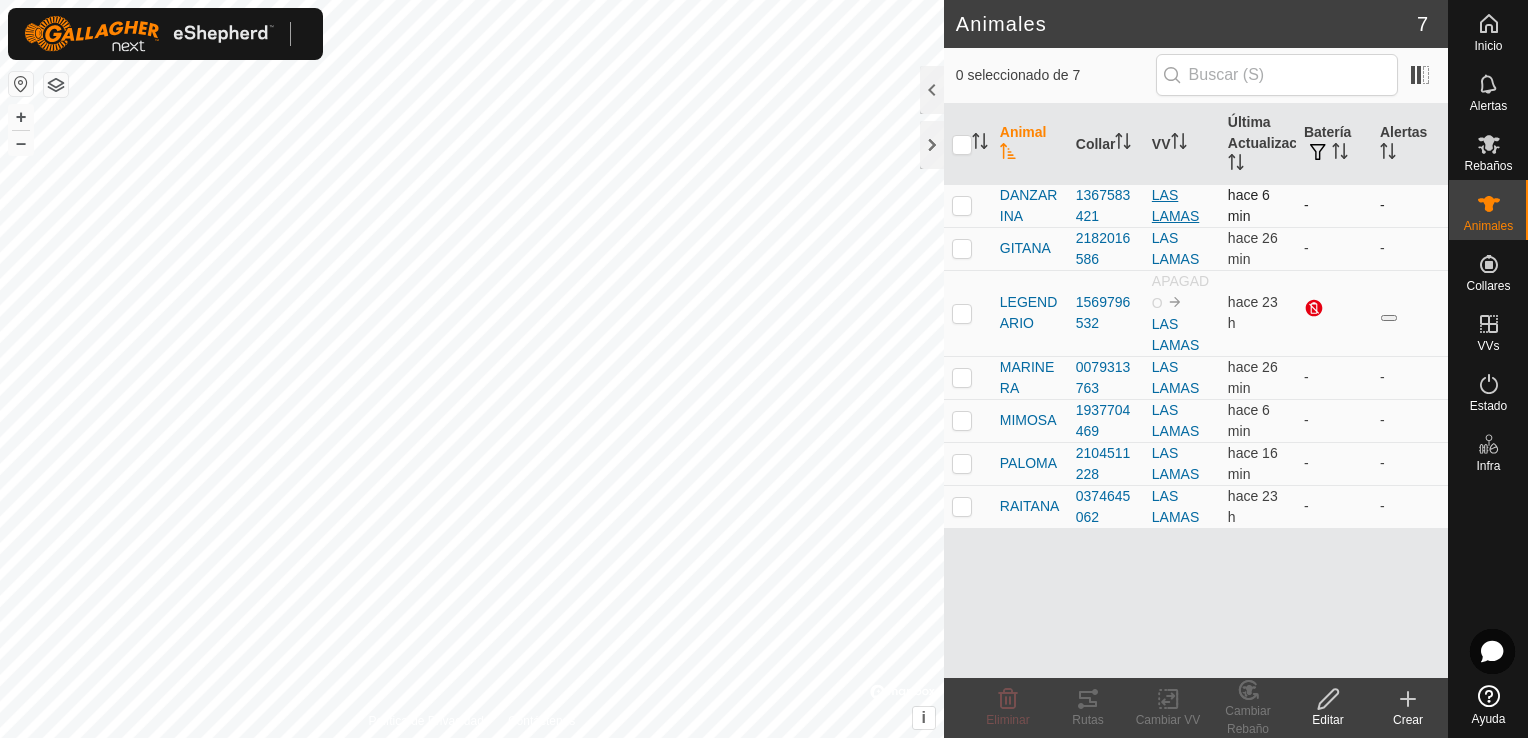 click on "LAS LAMAS" at bounding box center (1175, 205) 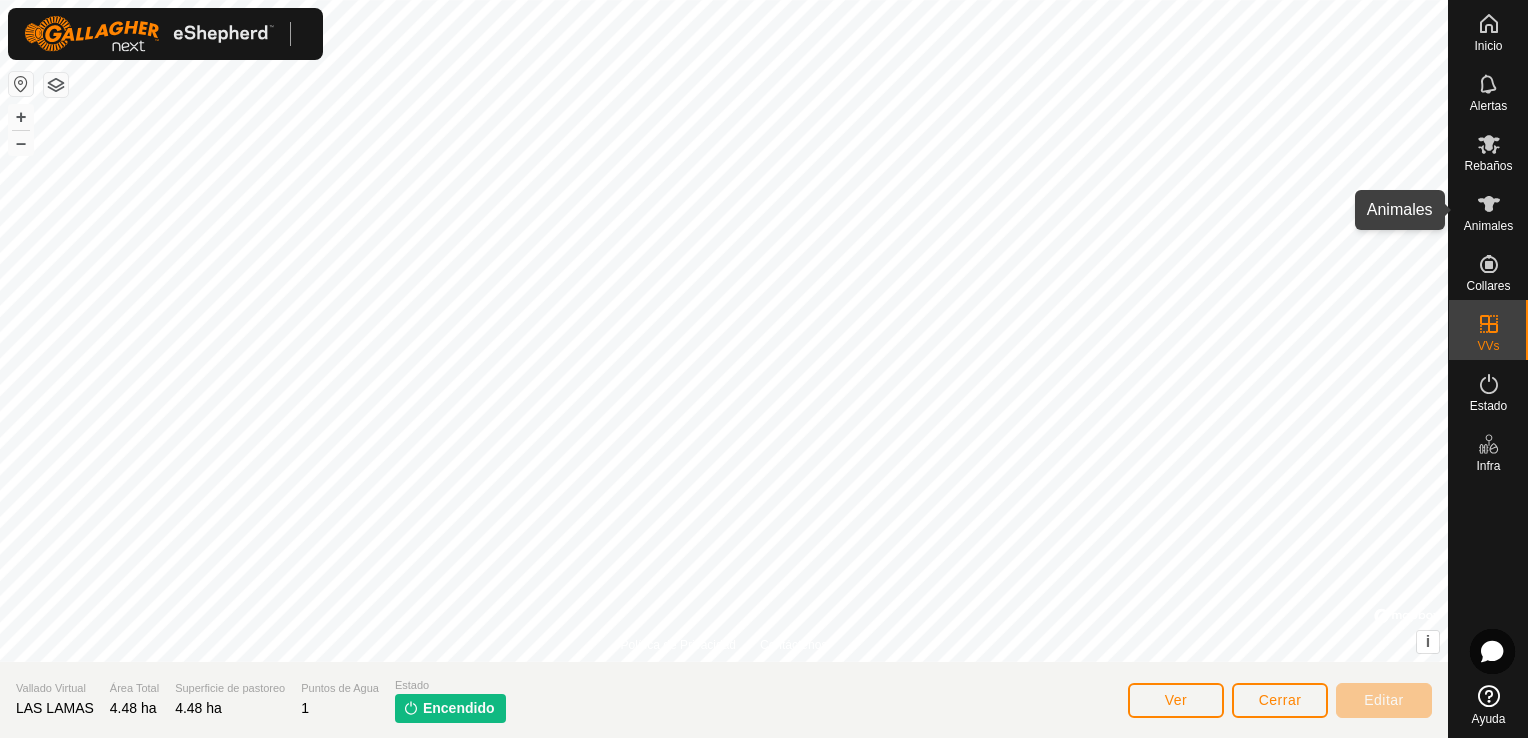 click on "Animales" at bounding box center (1488, 226) 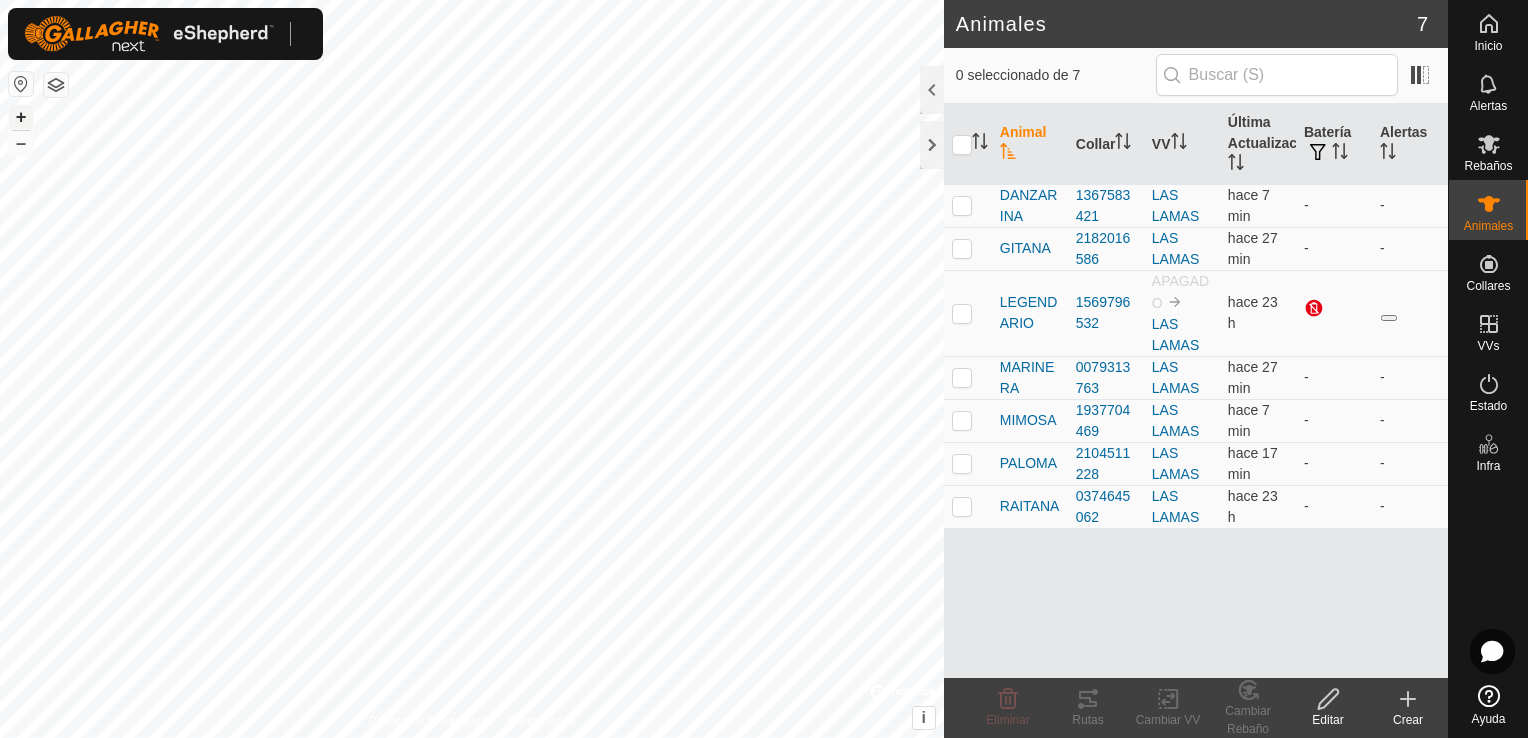 click on "+" at bounding box center (21, 117) 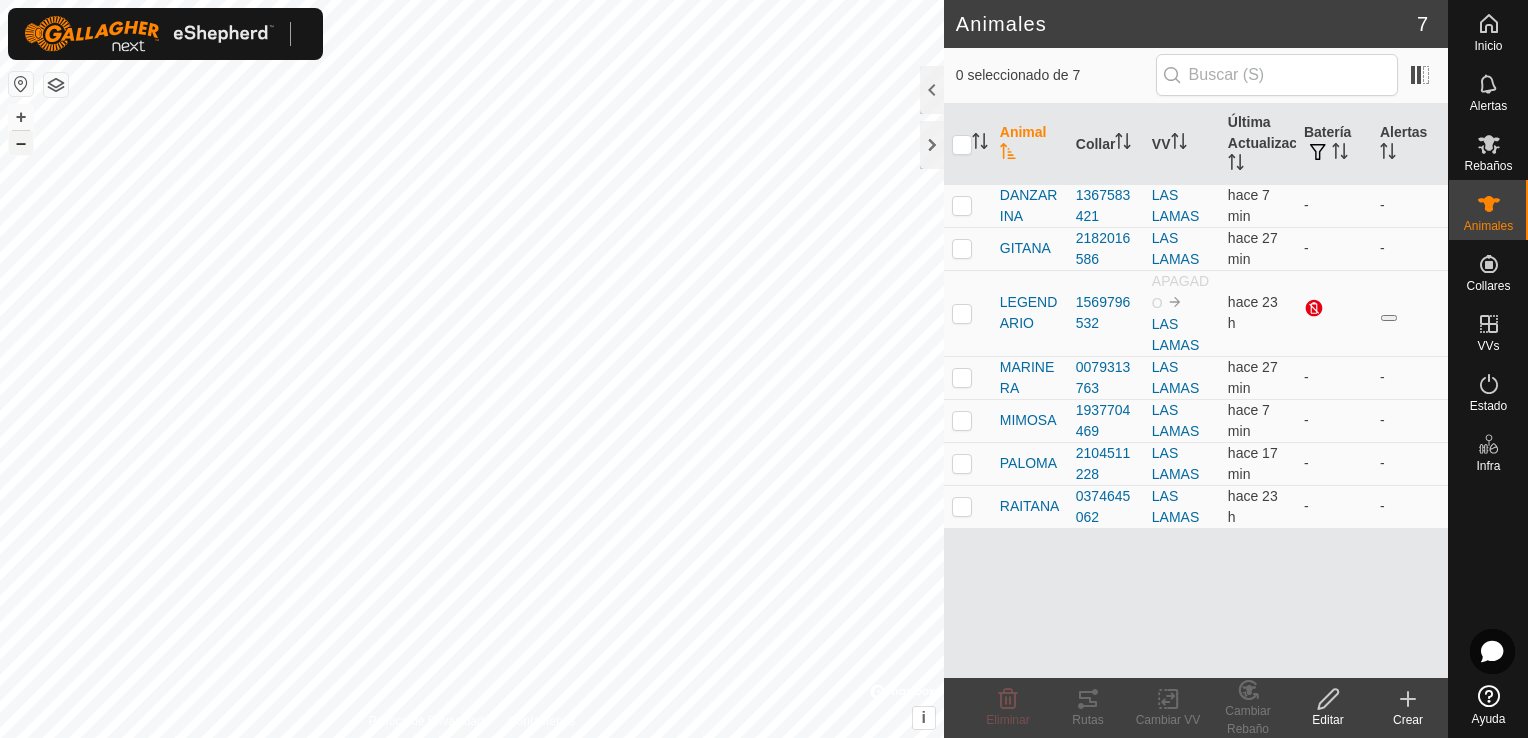 click on "–" at bounding box center (21, 143) 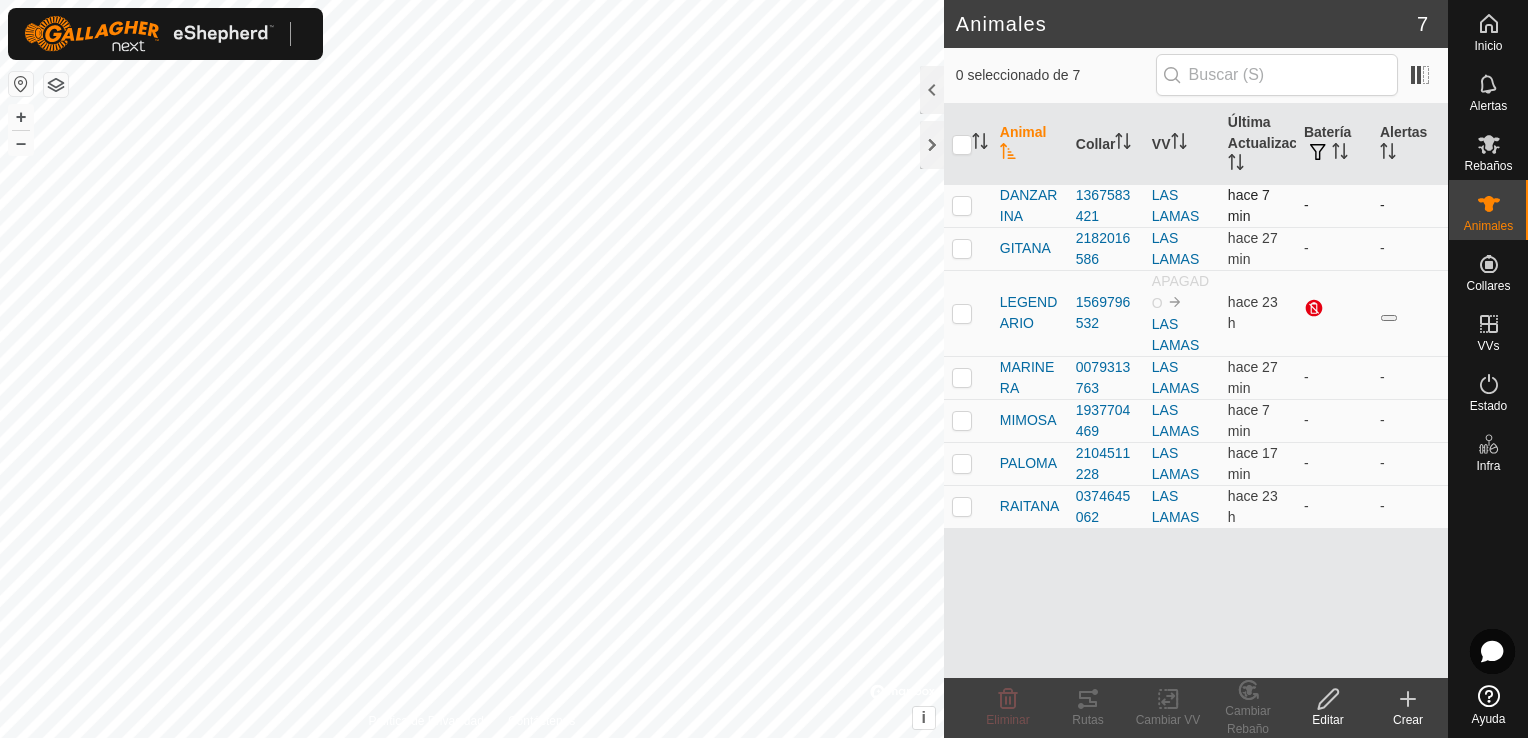 click at bounding box center (968, 205) 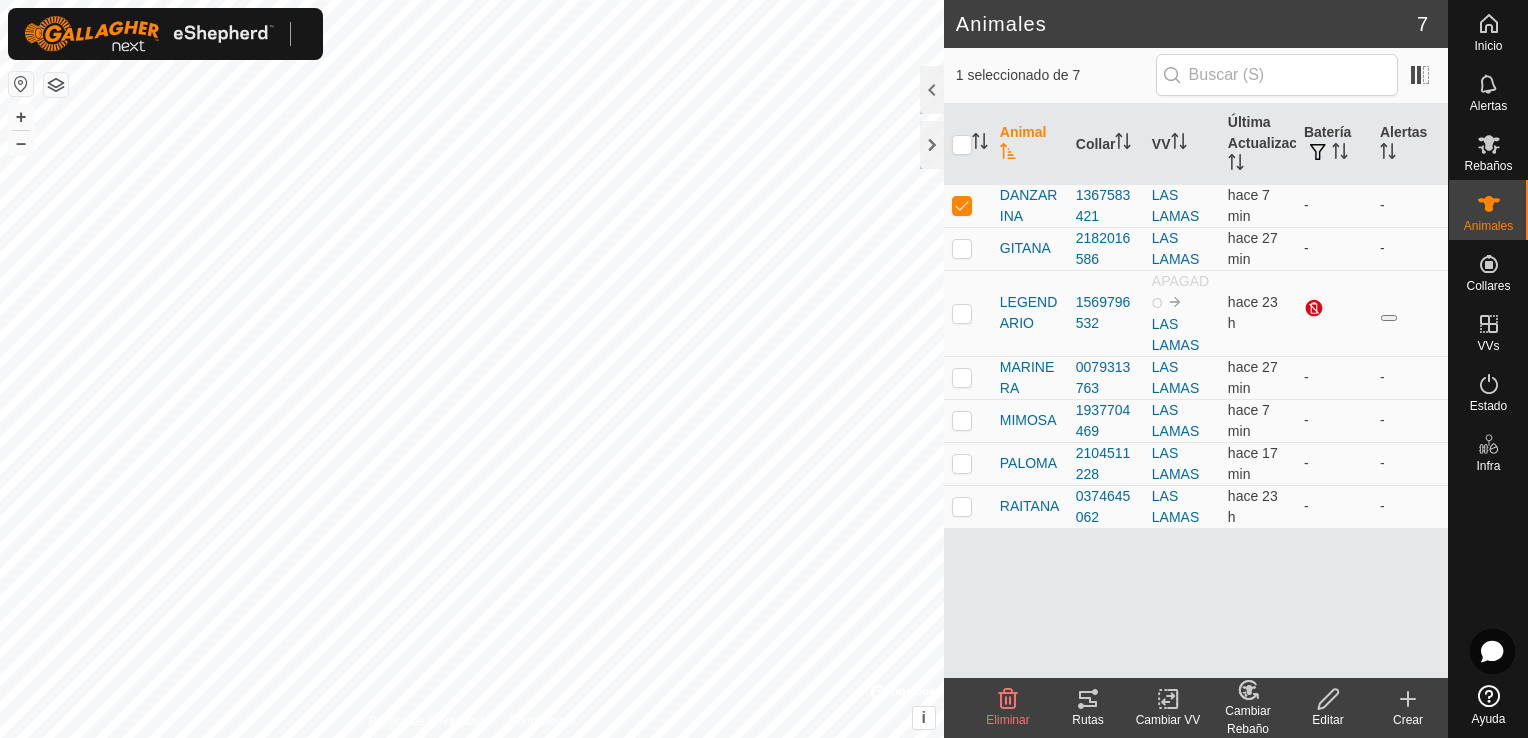click 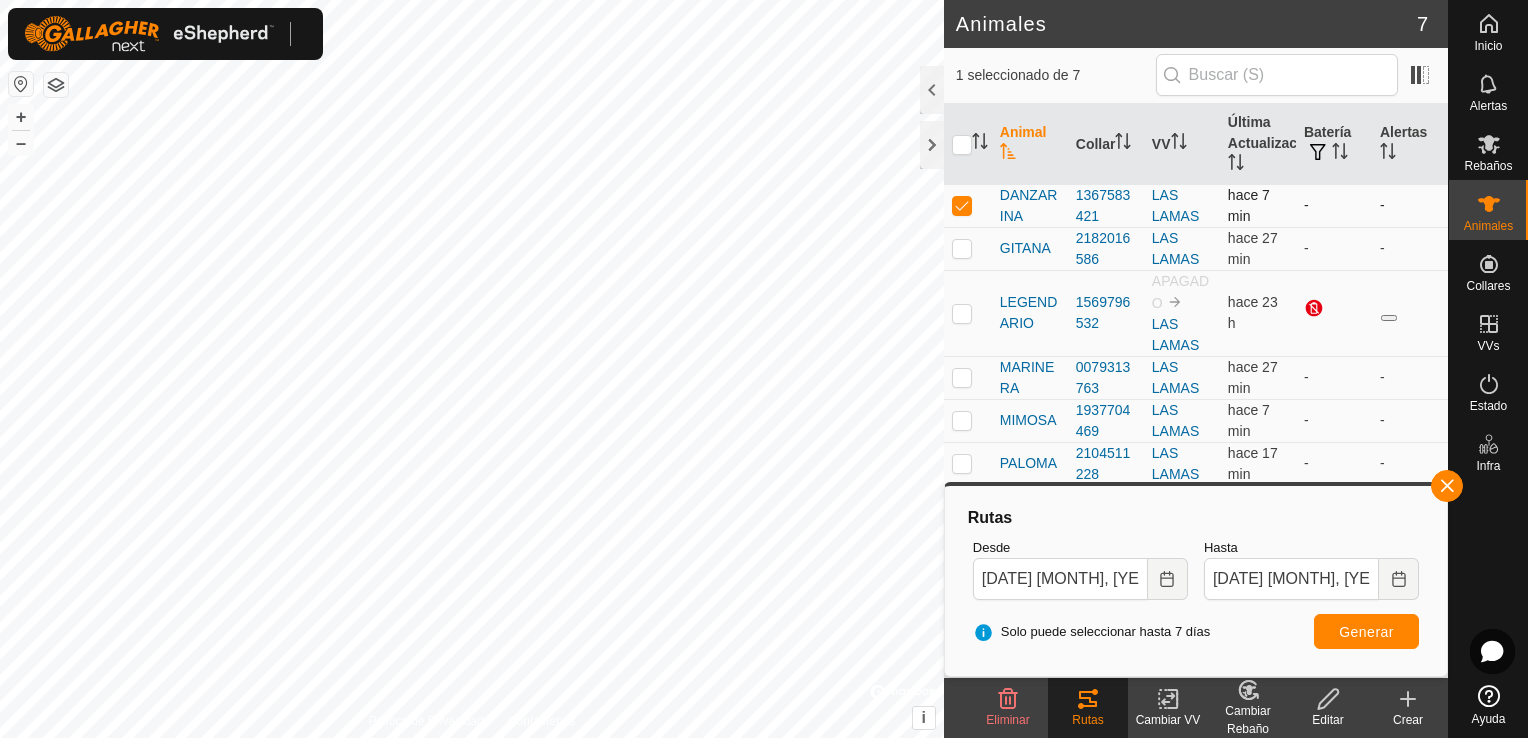 click at bounding box center [962, 205] 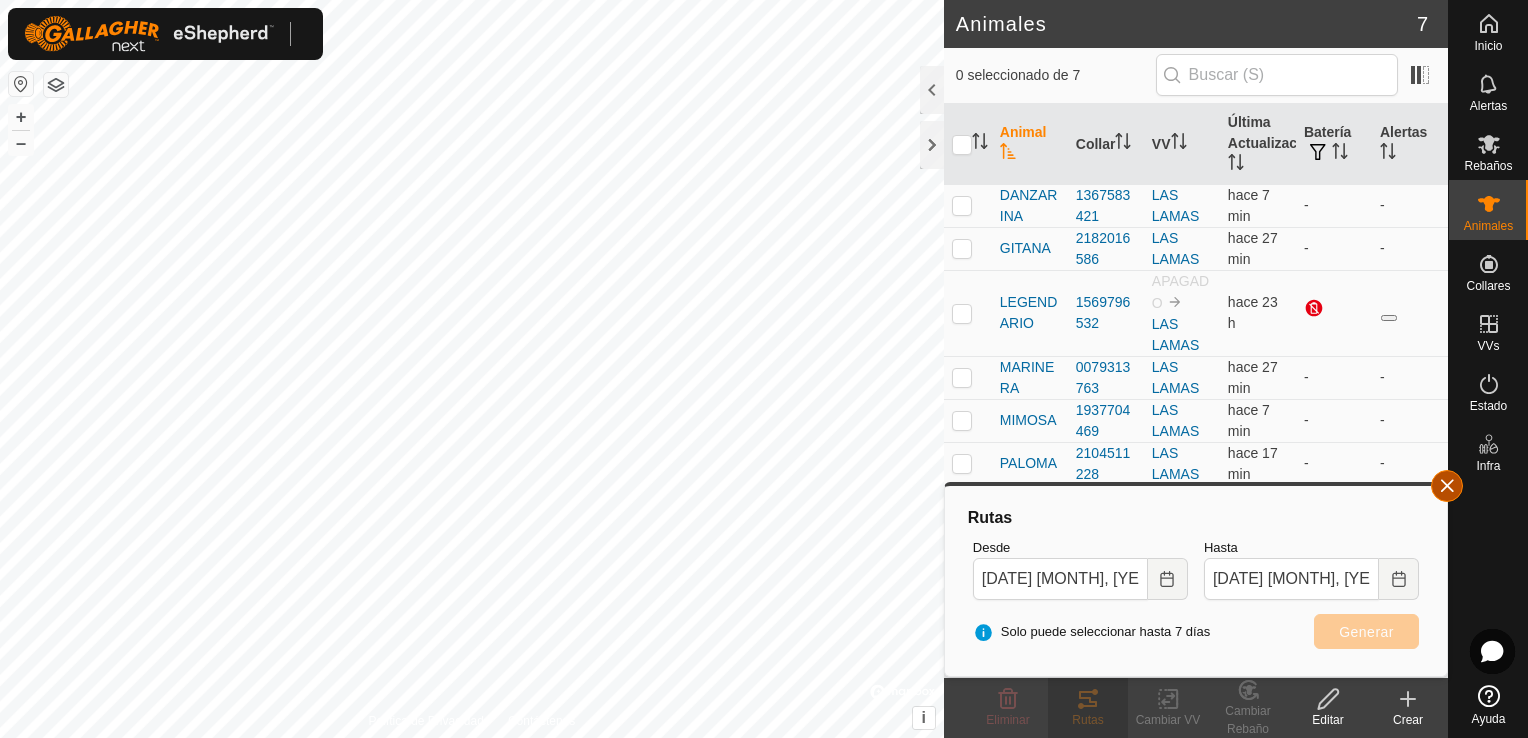 click at bounding box center [1447, 486] 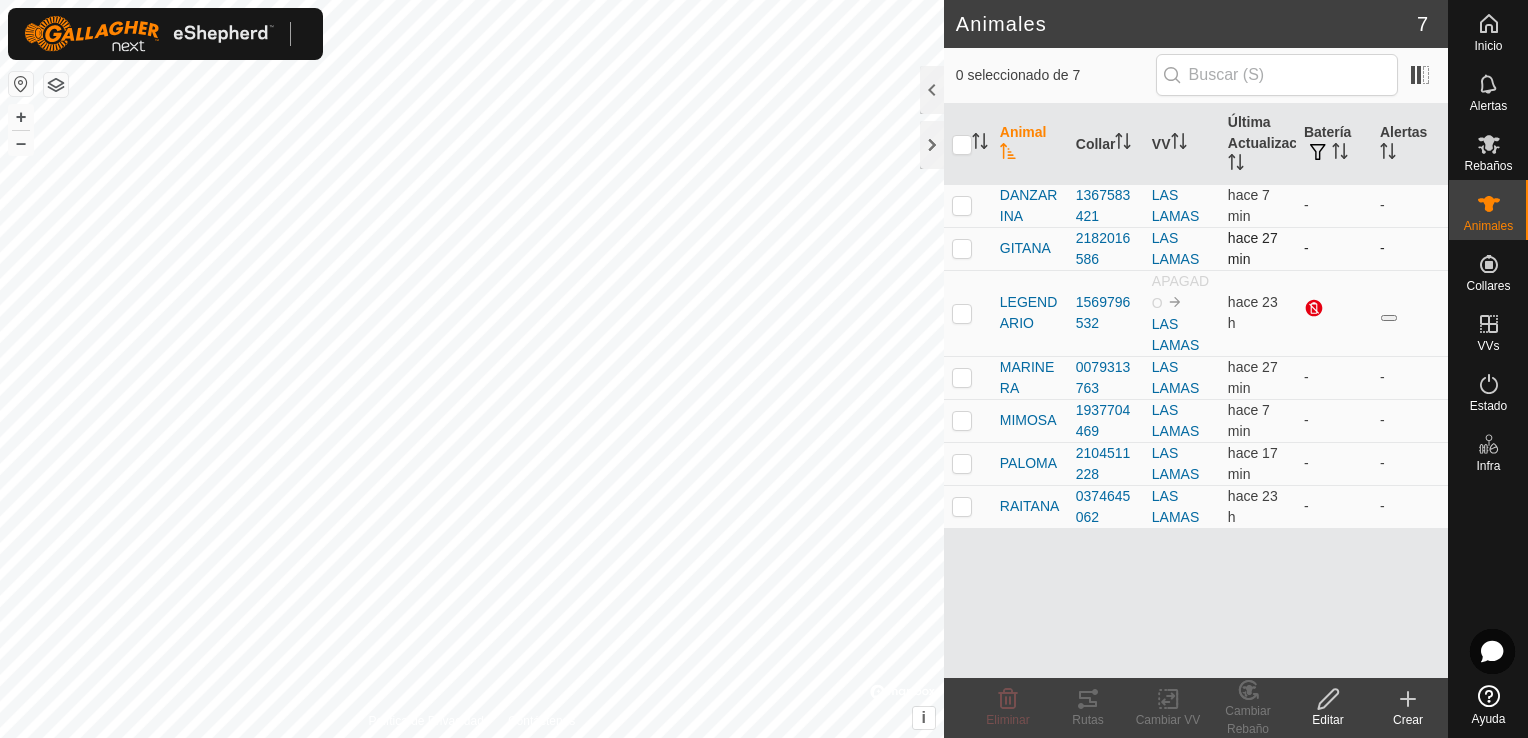 click at bounding box center (962, 248) 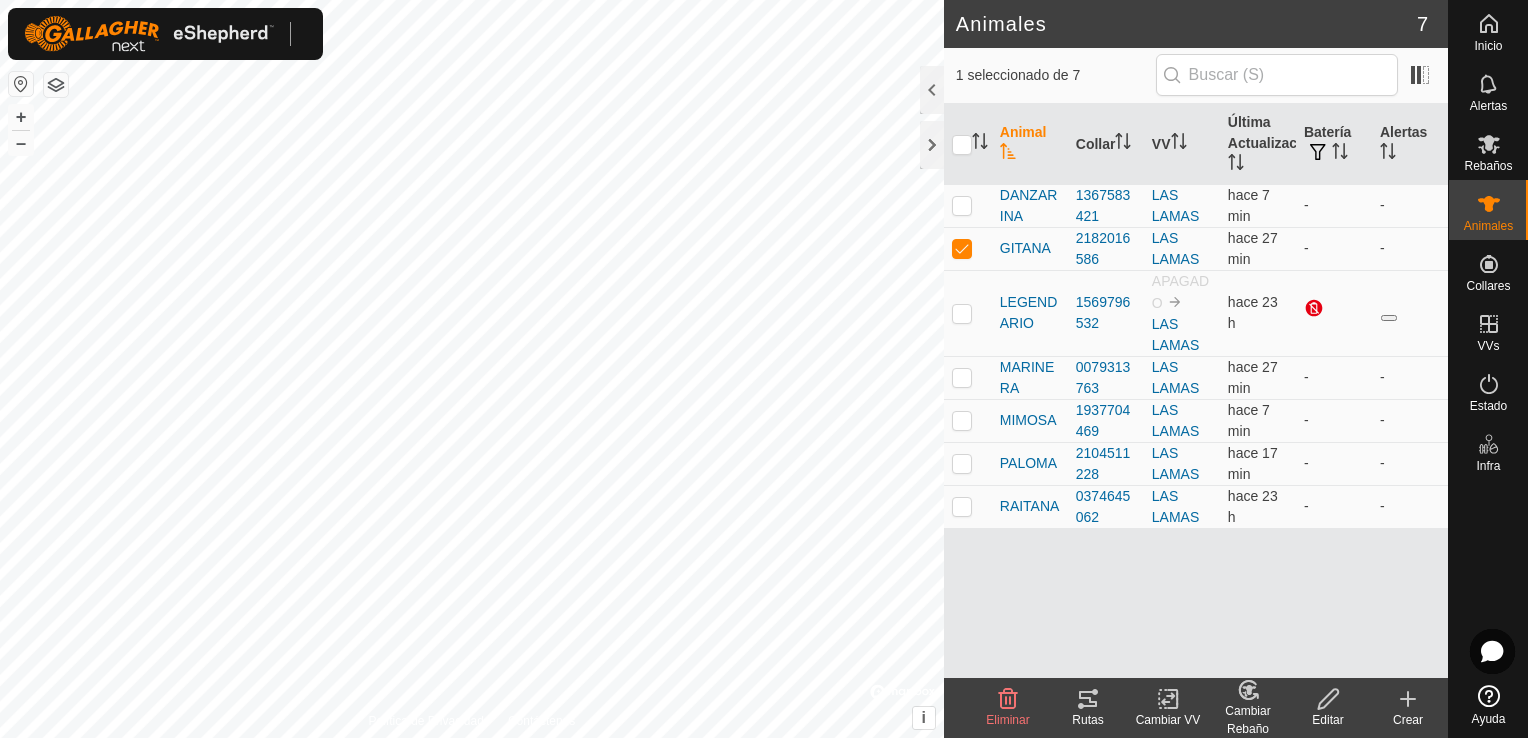 click 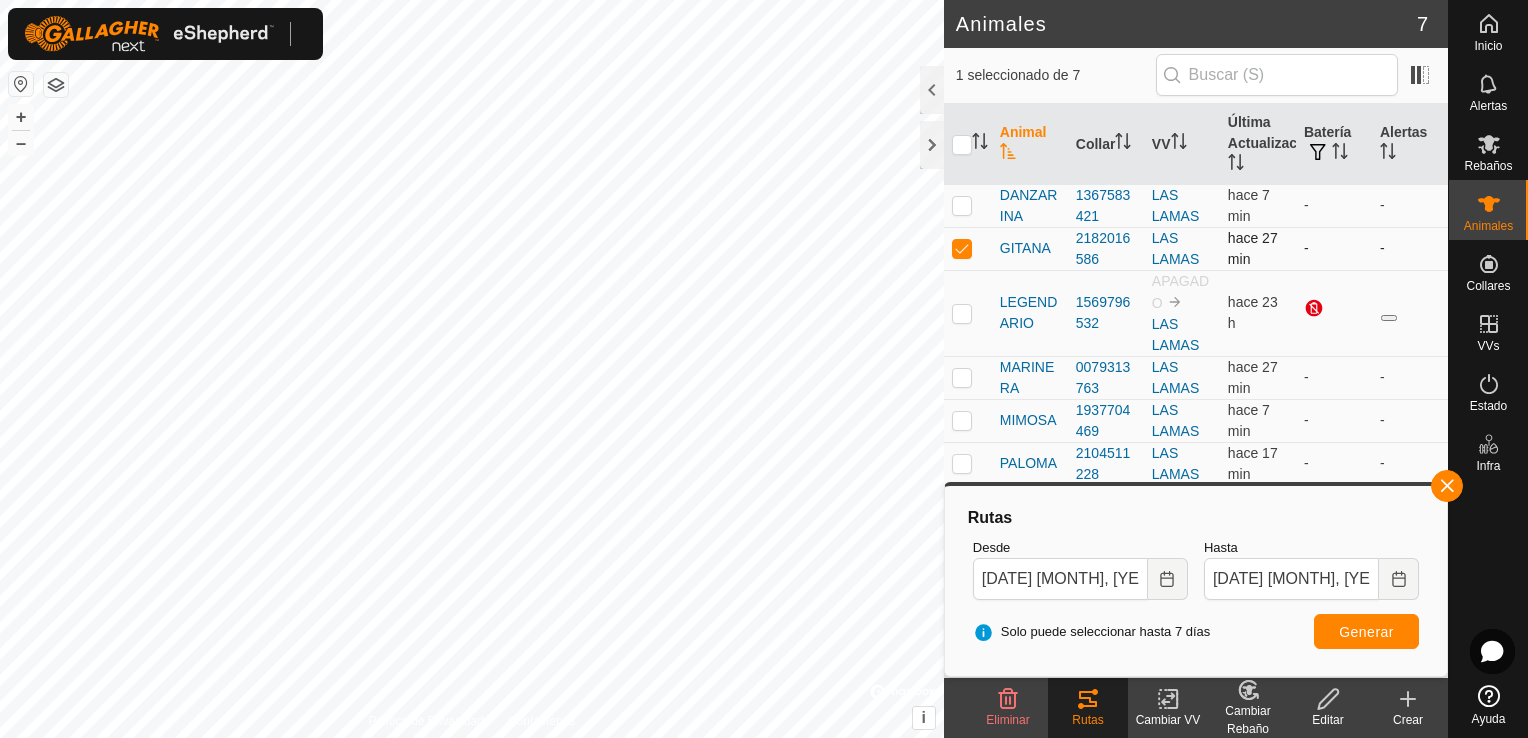 click at bounding box center [962, 248] 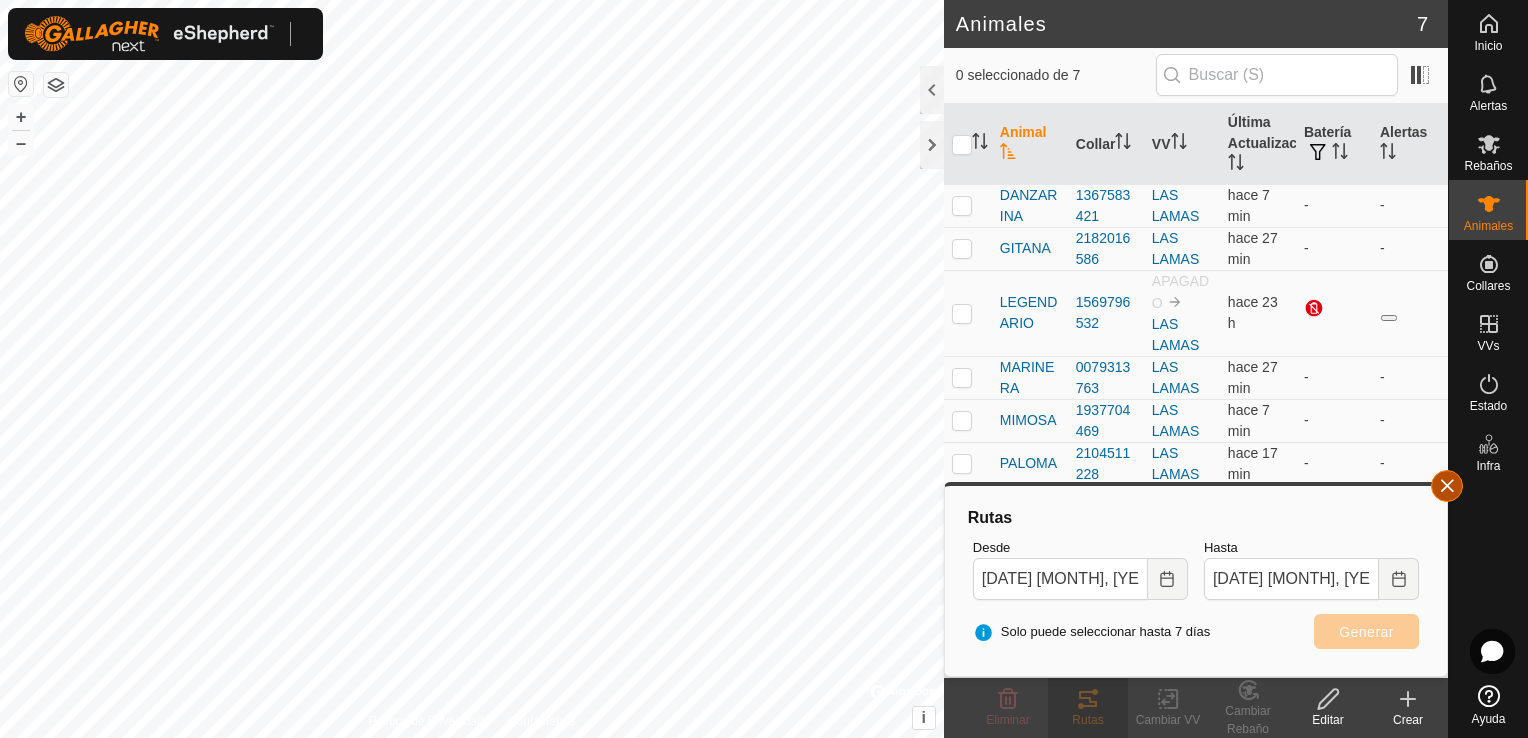 click at bounding box center [1447, 486] 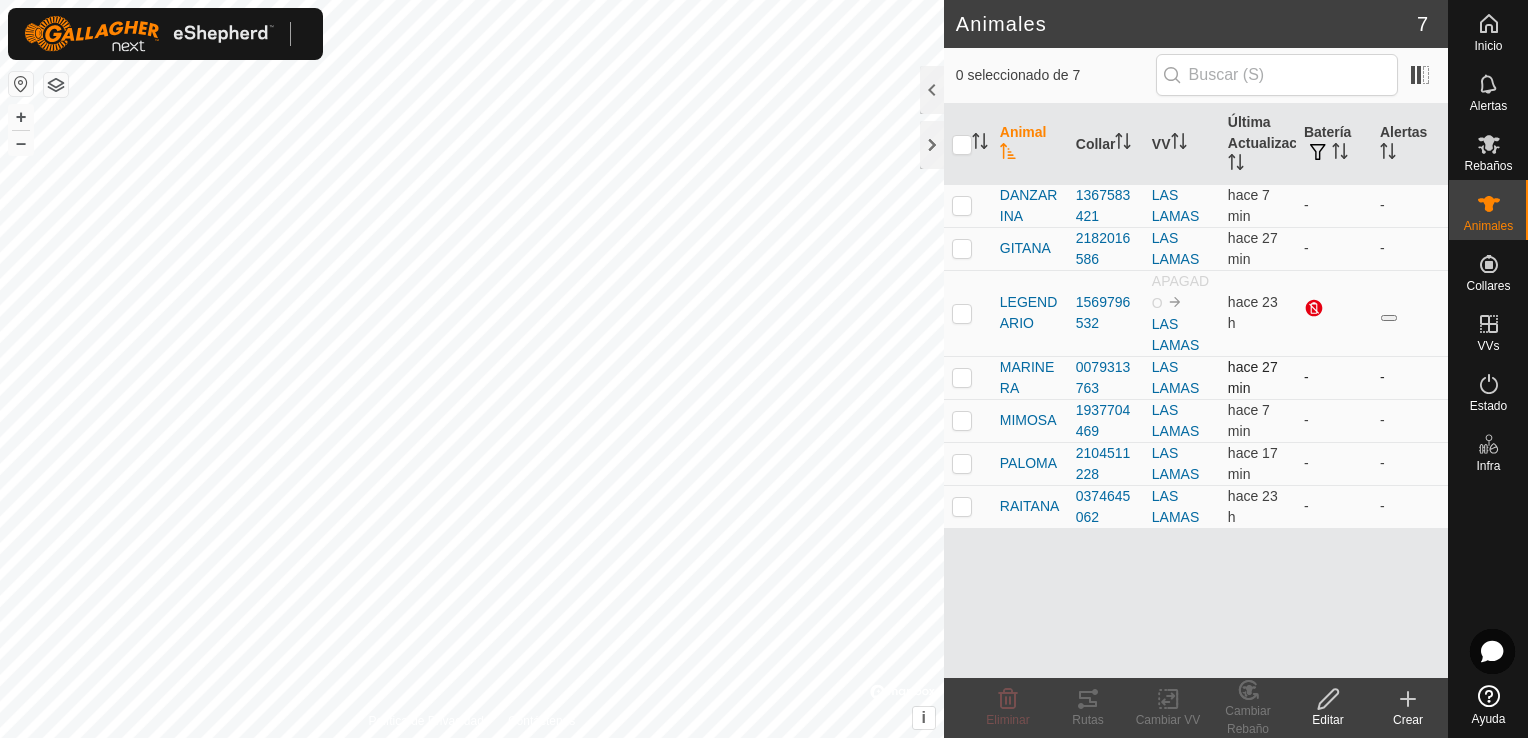 click at bounding box center (962, 377) 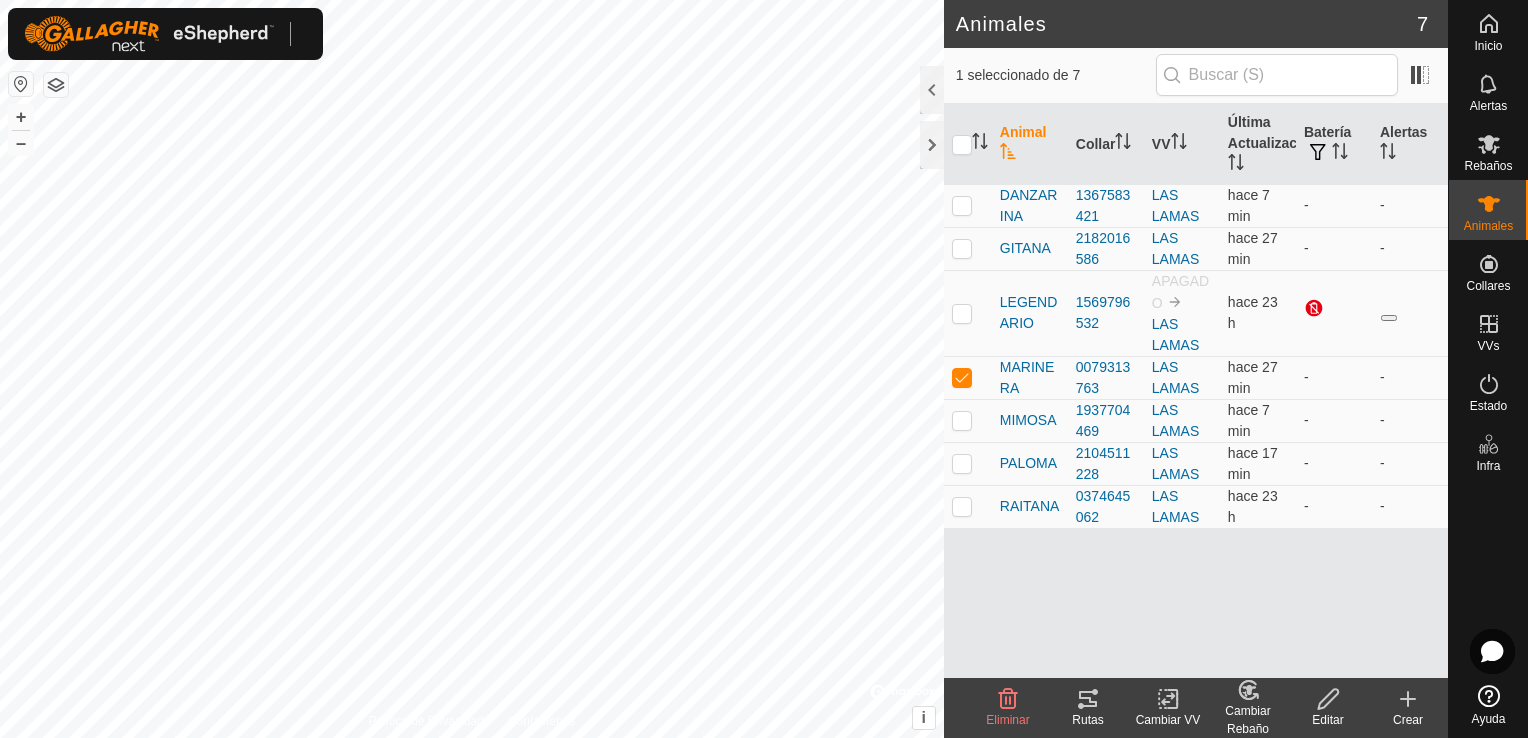 click 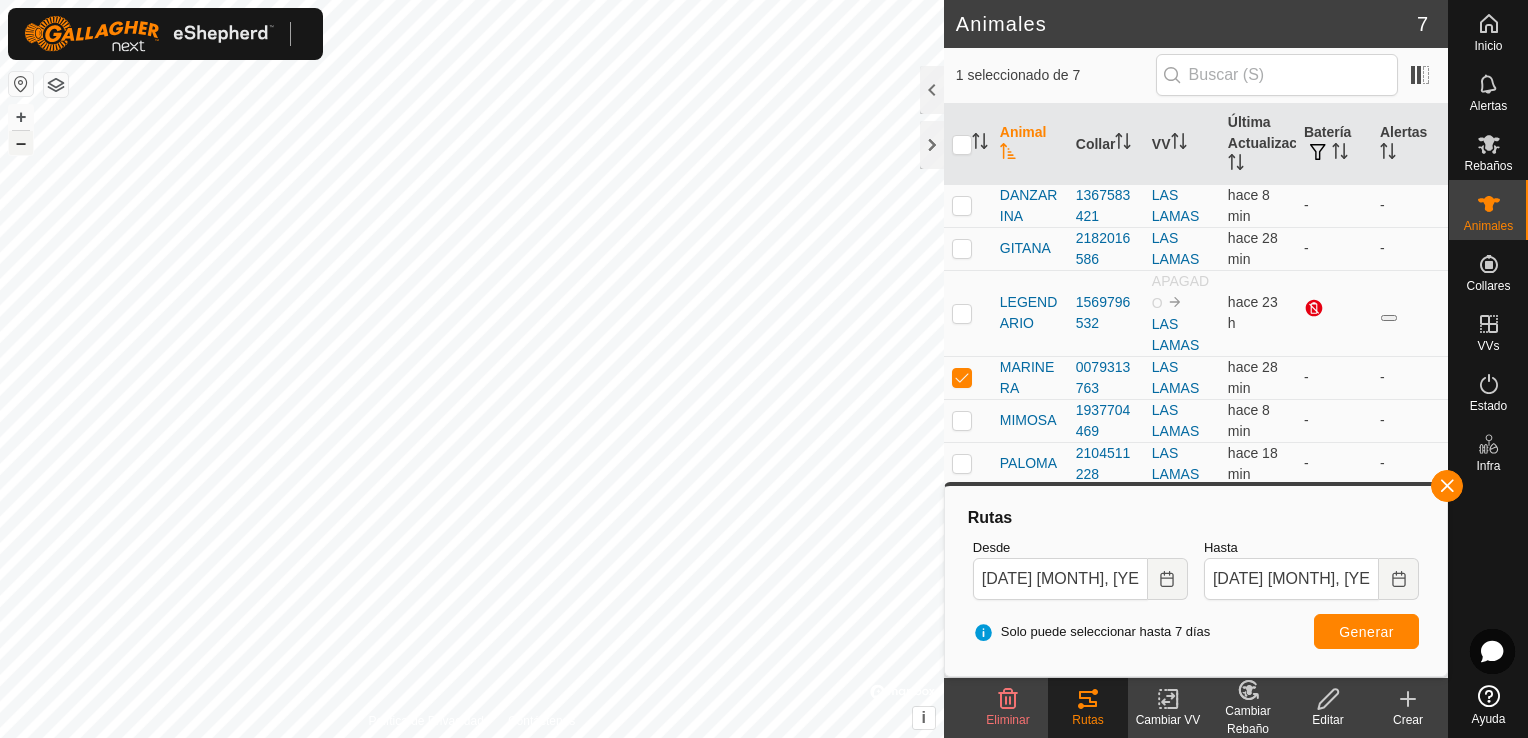 click on "–" at bounding box center [21, 143] 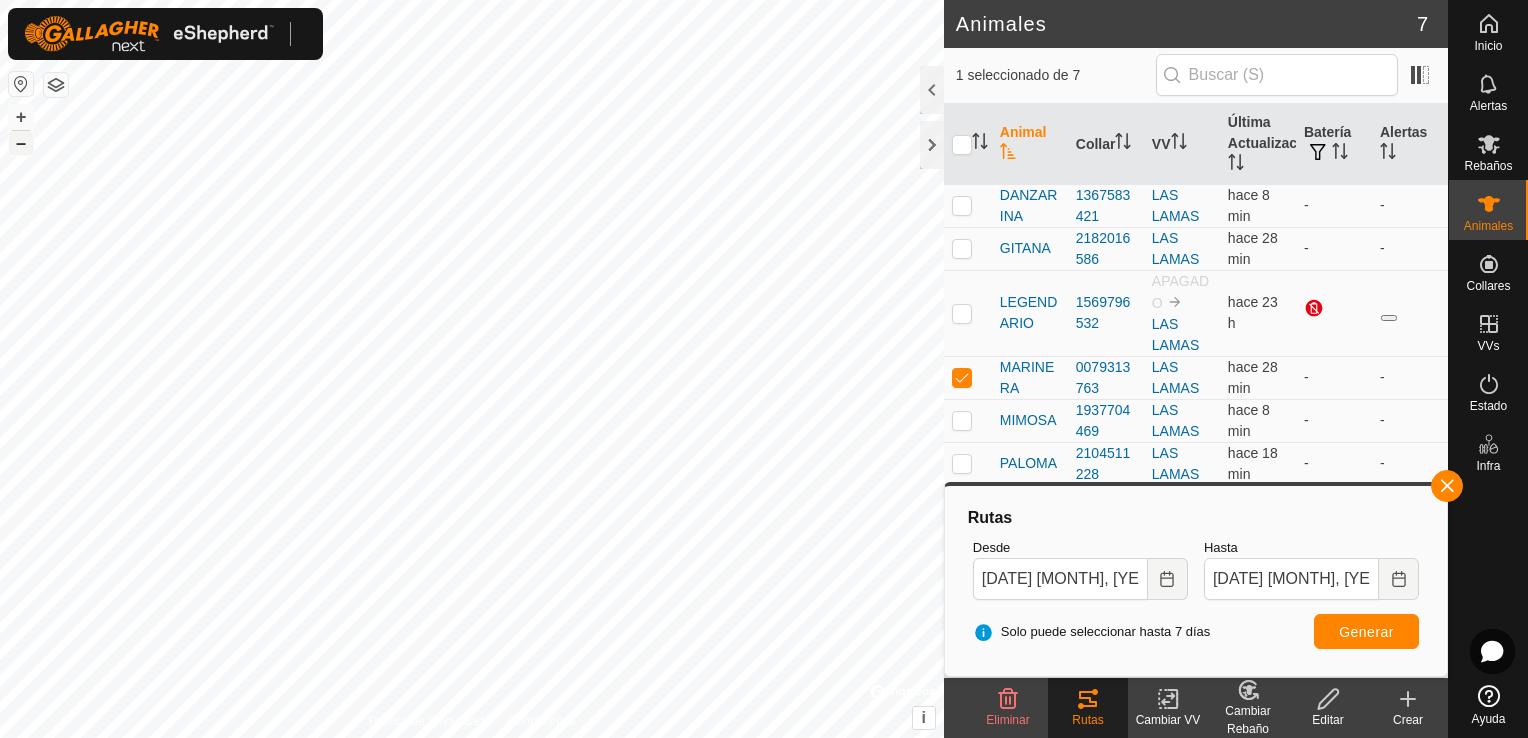 click on "–" at bounding box center [21, 143] 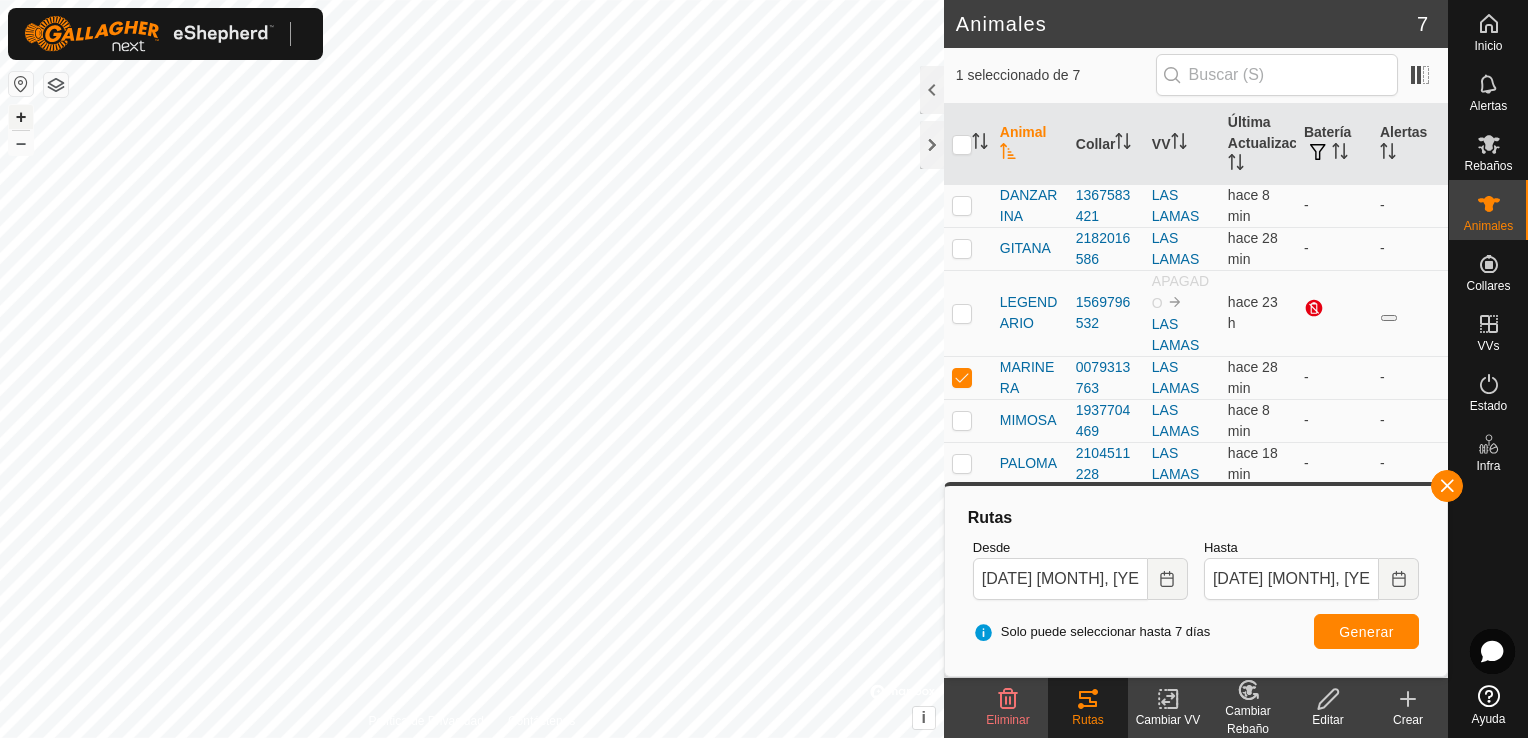 click on "+" at bounding box center (21, 117) 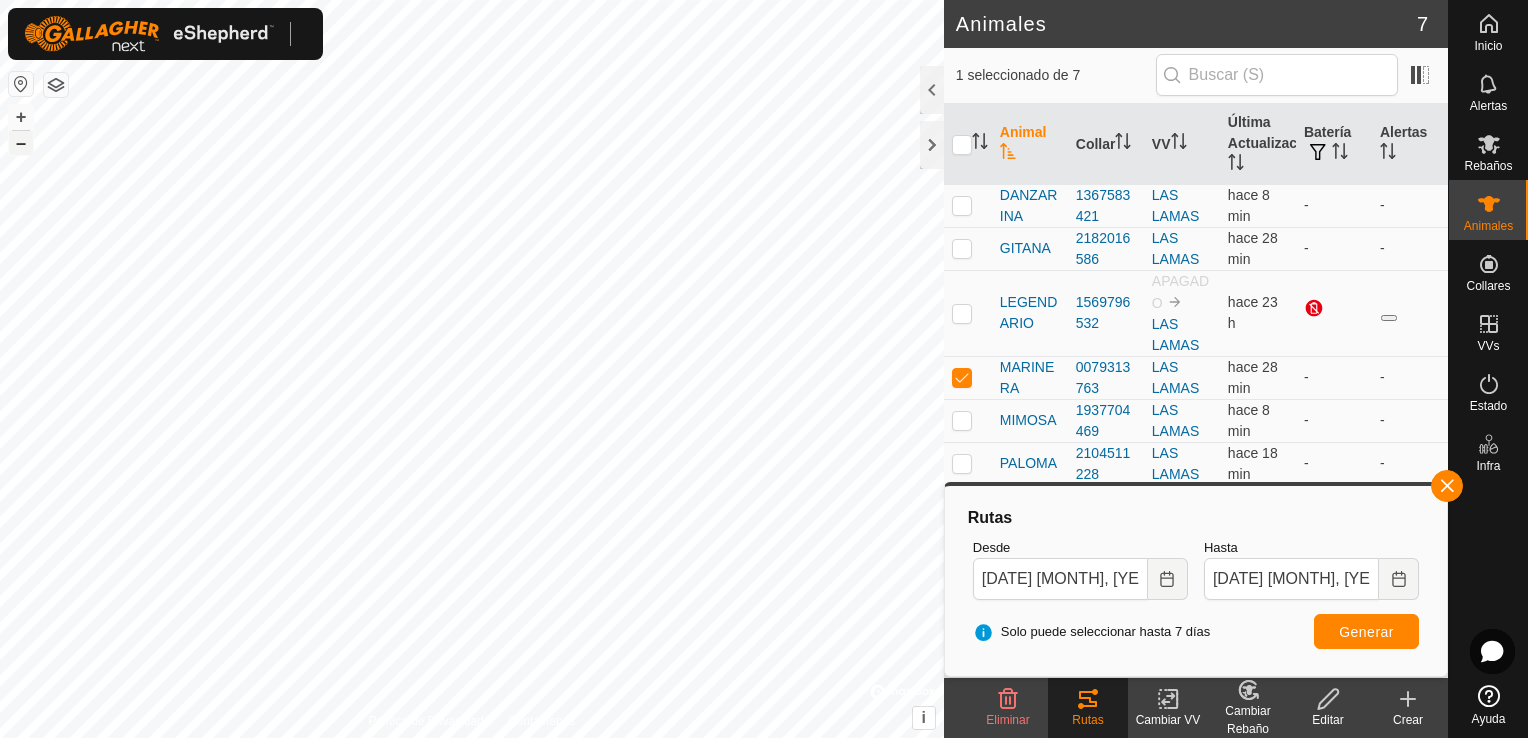 click on "–" at bounding box center [21, 143] 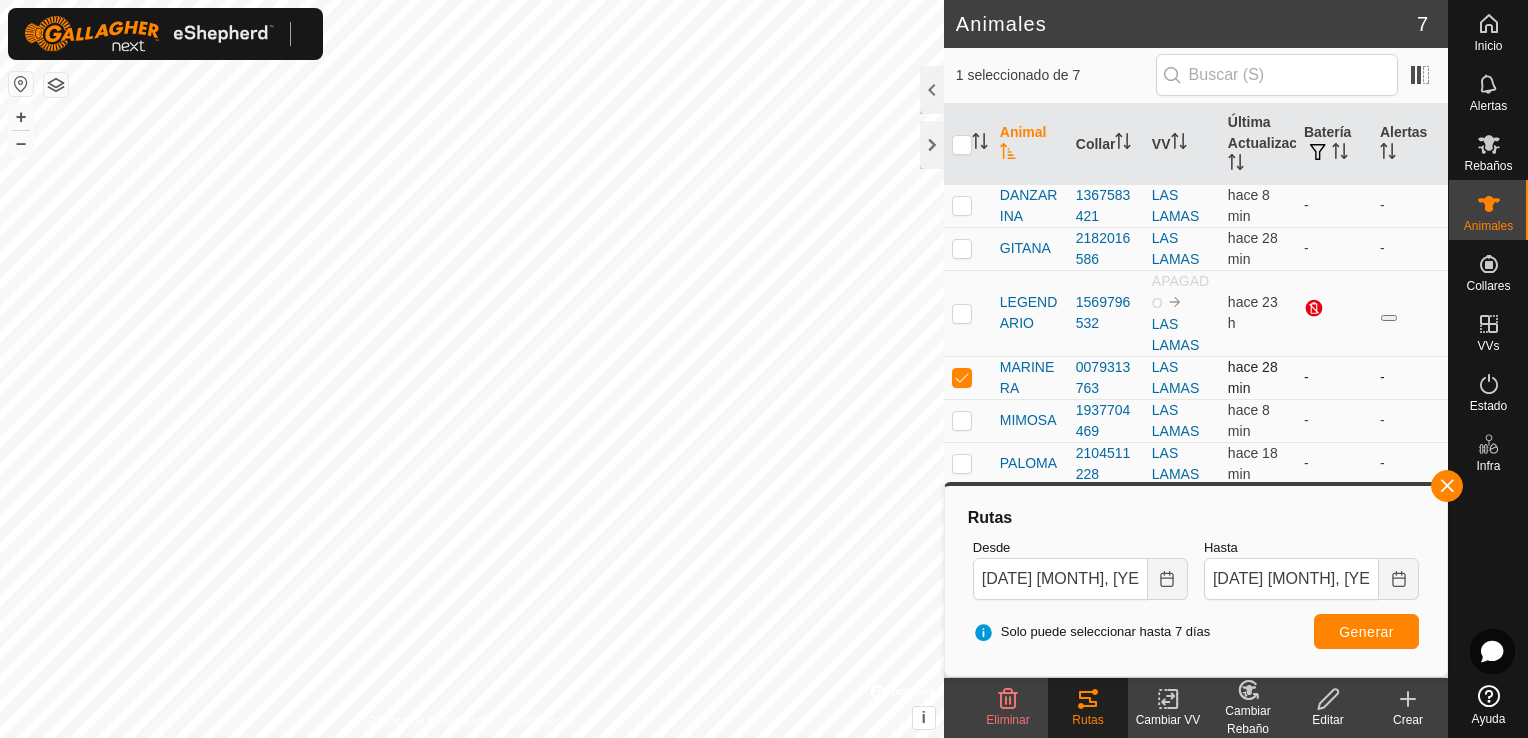 click at bounding box center [968, 377] 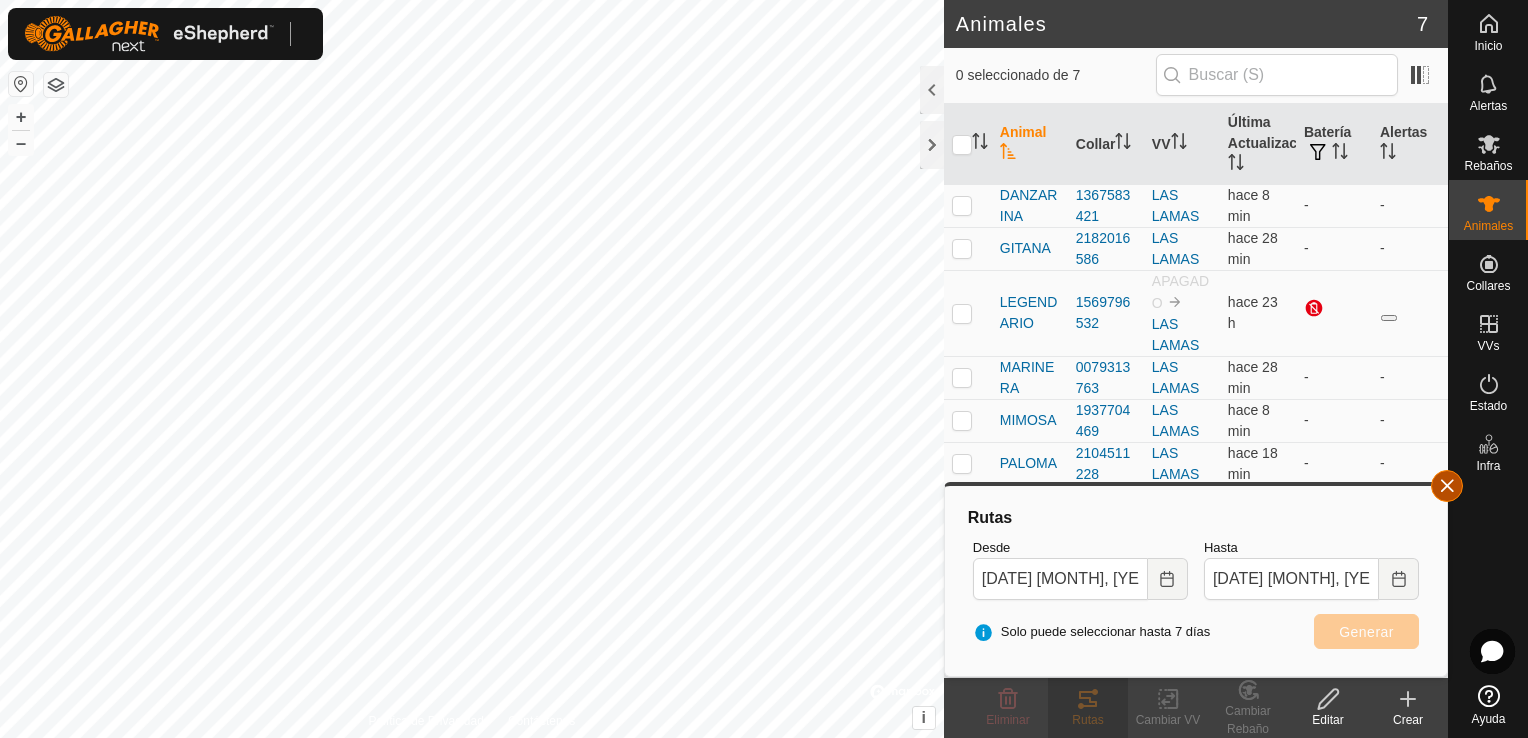click at bounding box center (1447, 486) 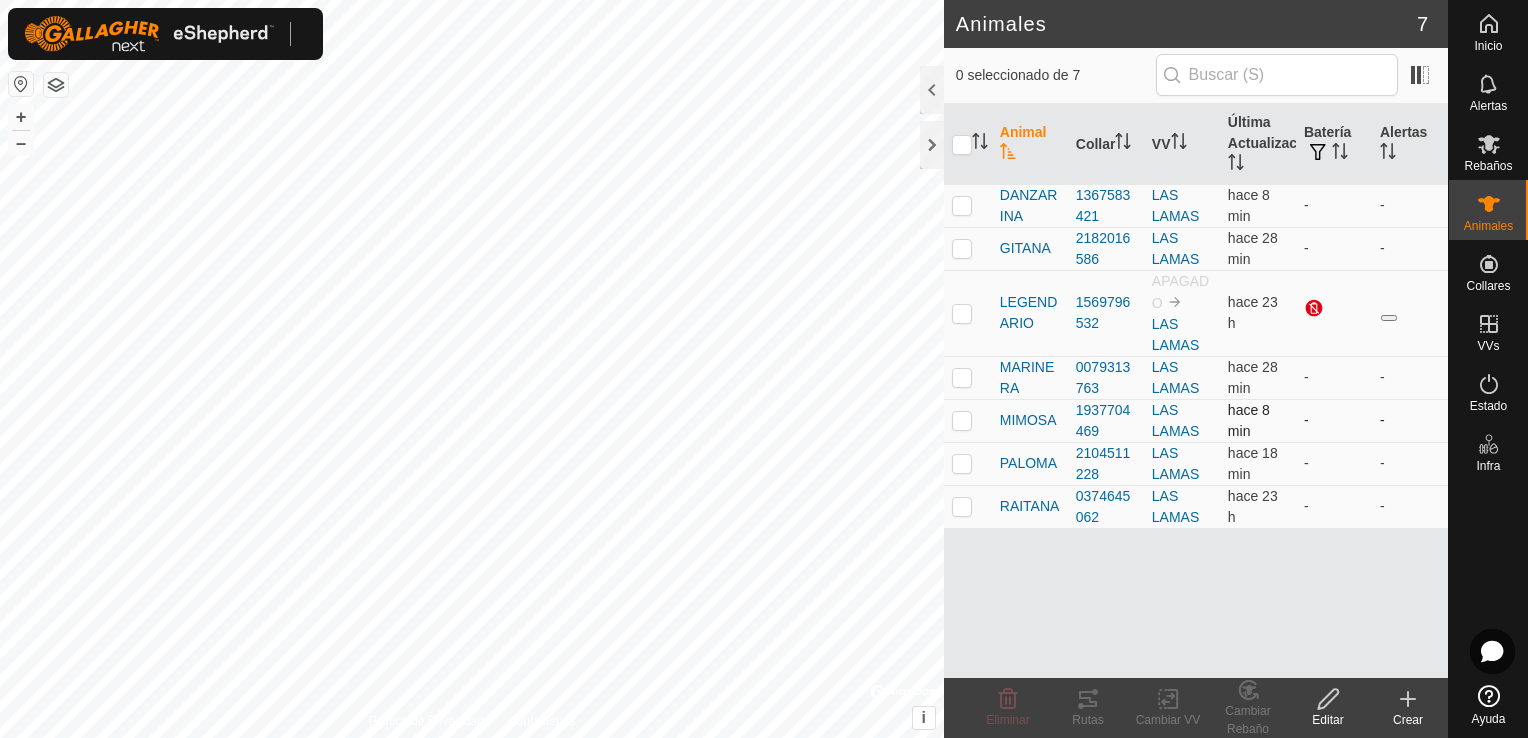 click at bounding box center (962, 420) 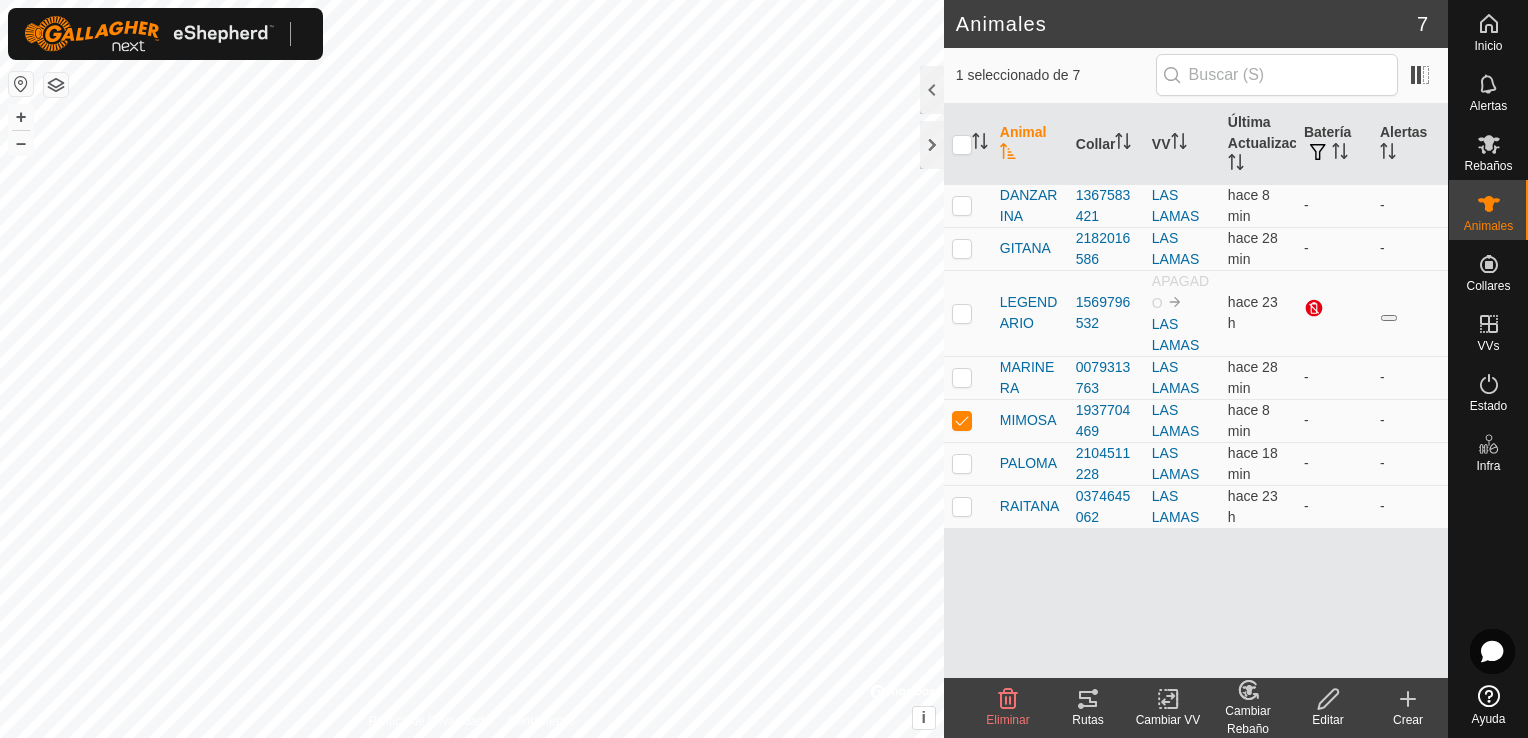 click 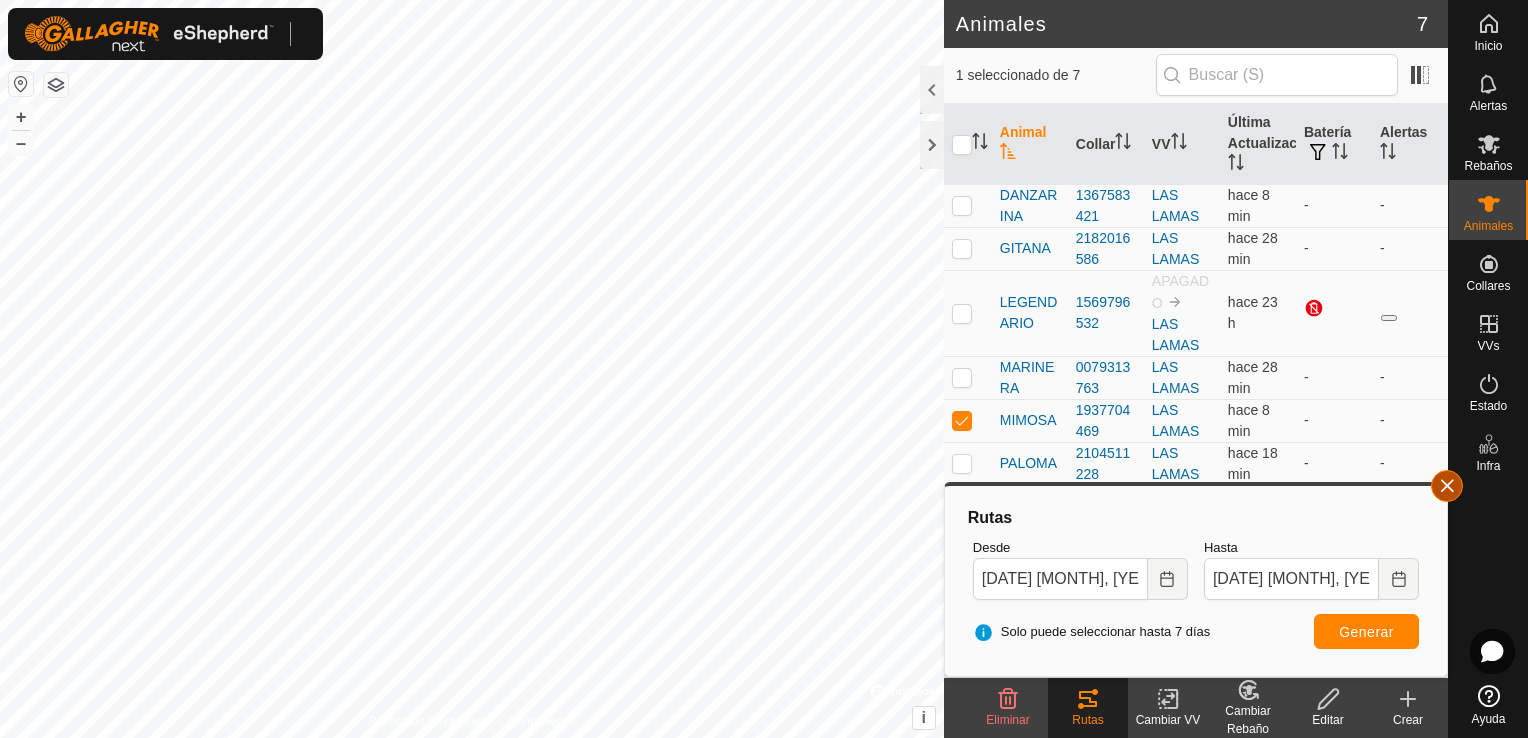 click at bounding box center (1447, 486) 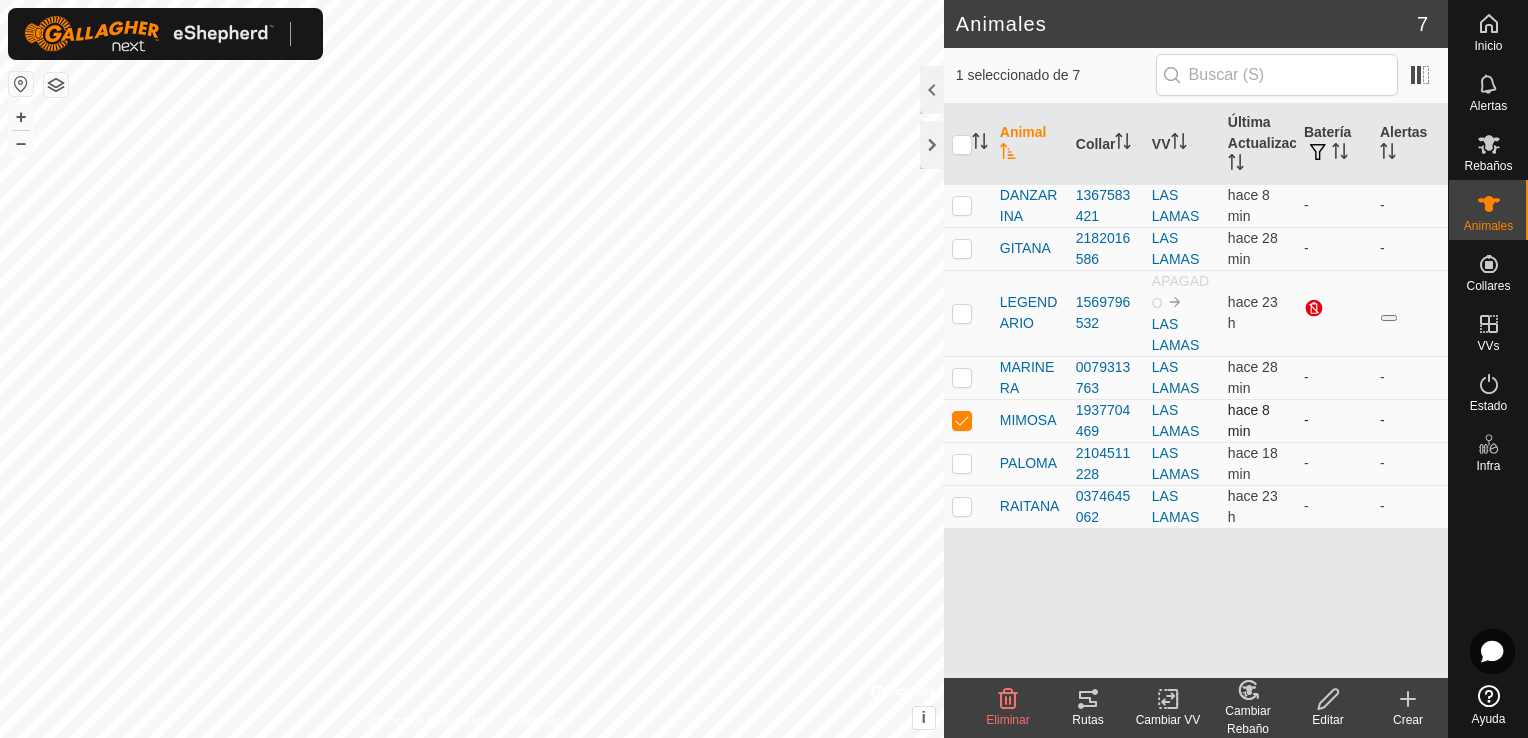 click at bounding box center [962, 420] 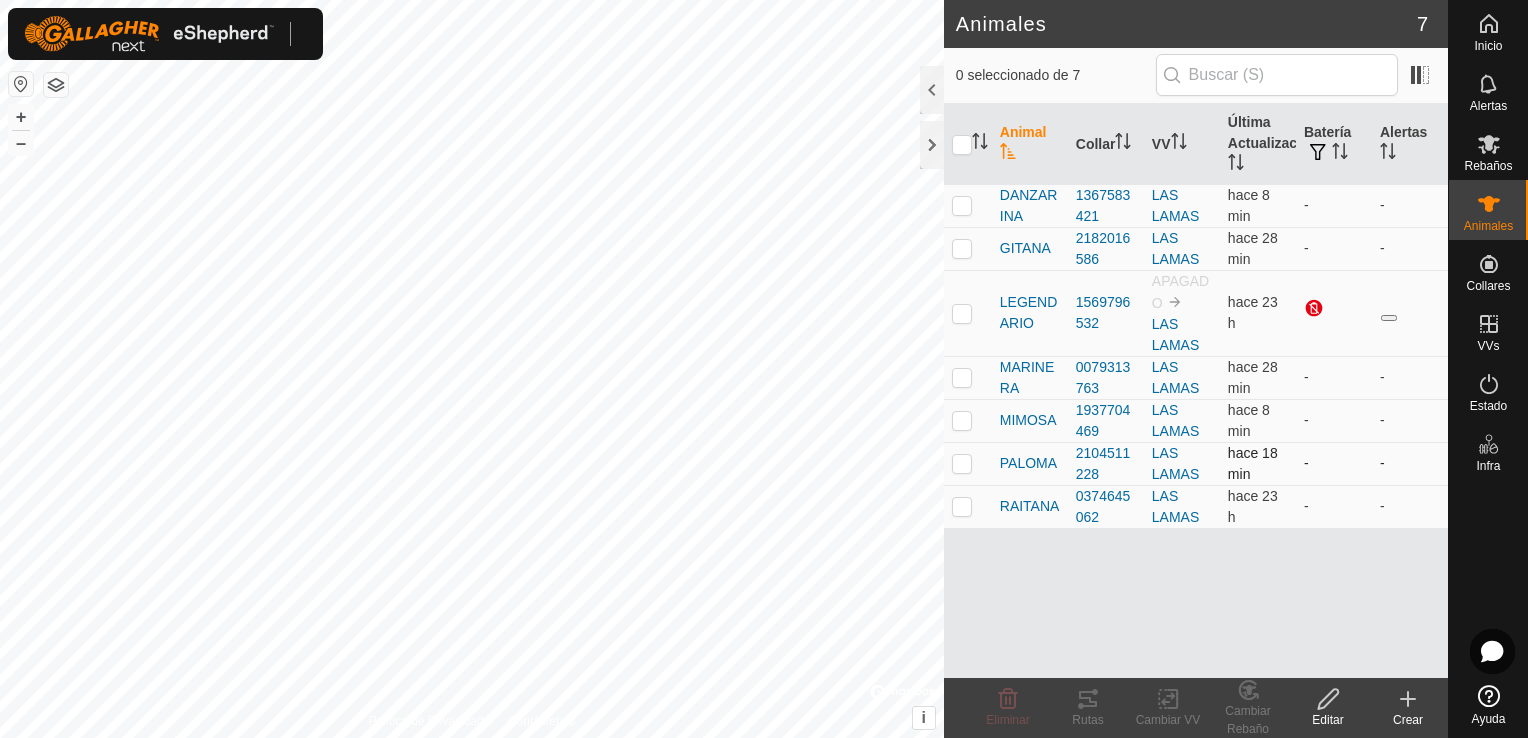 click at bounding box center (962, 463) 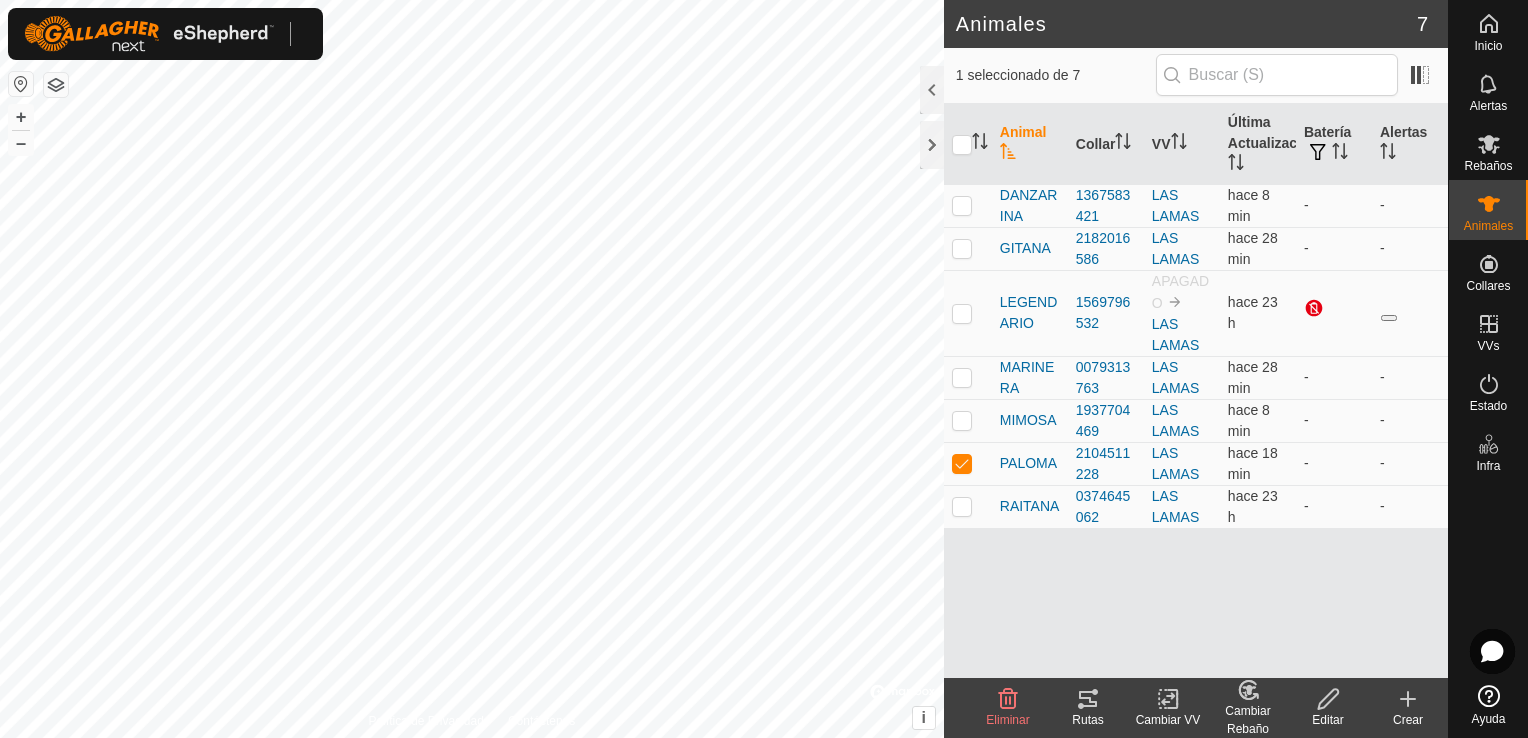 click 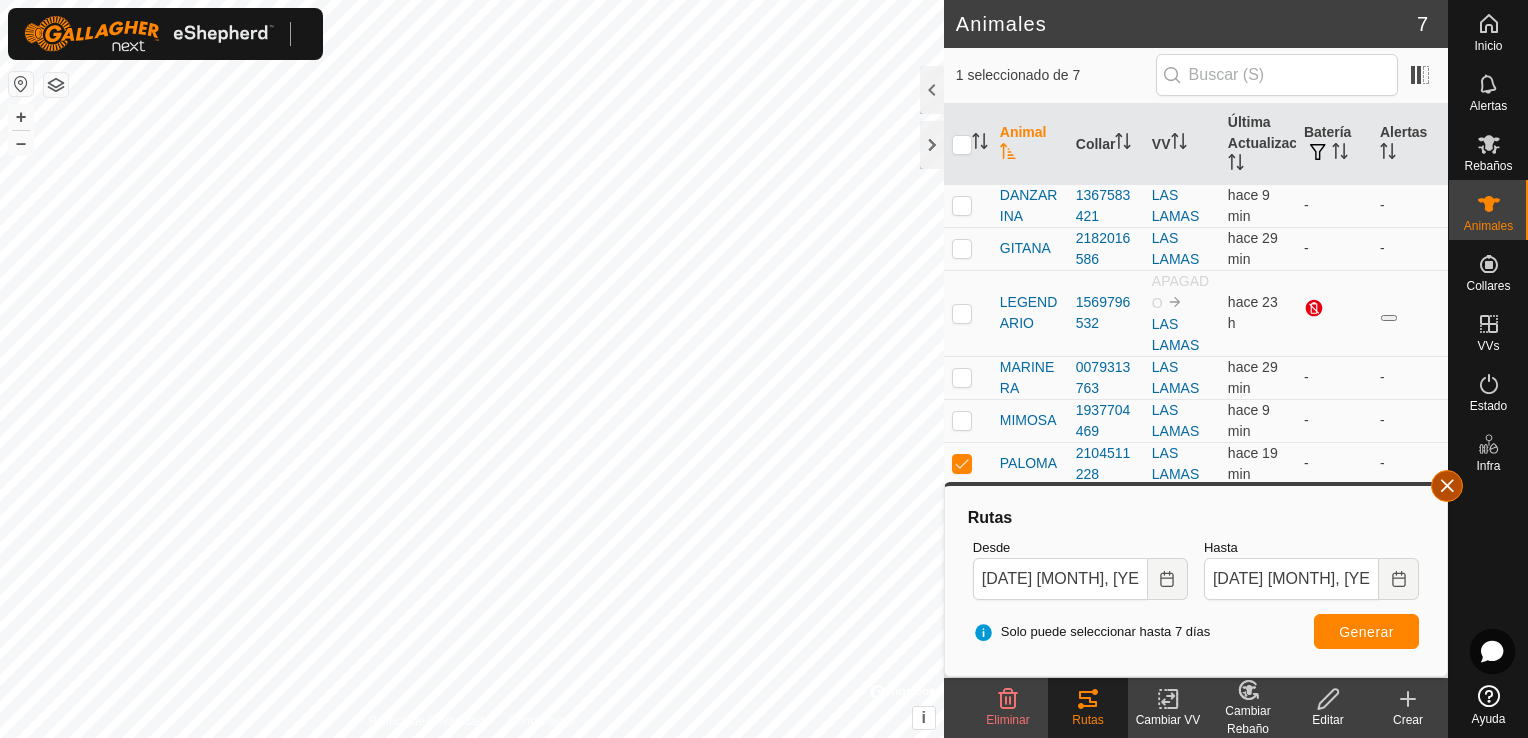 click at bounding box center [1447, 486] 